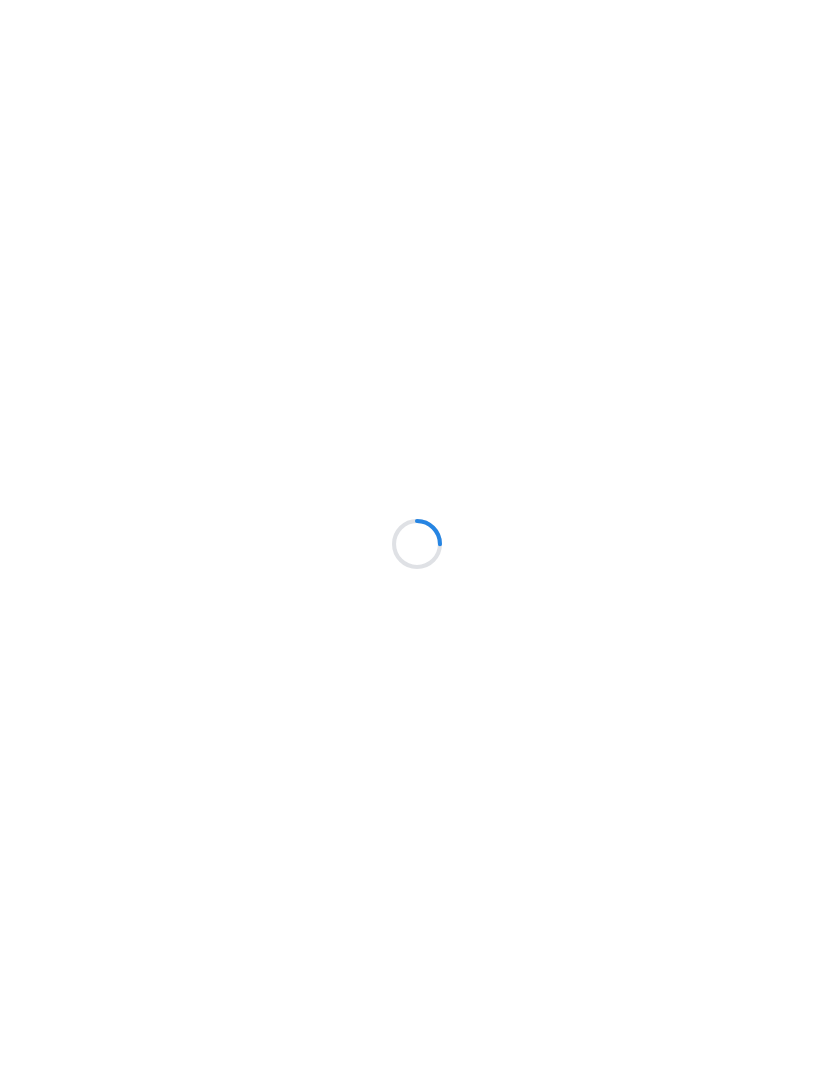 scroll, scrollTop: 0, scrollLeft: 0, axis: both 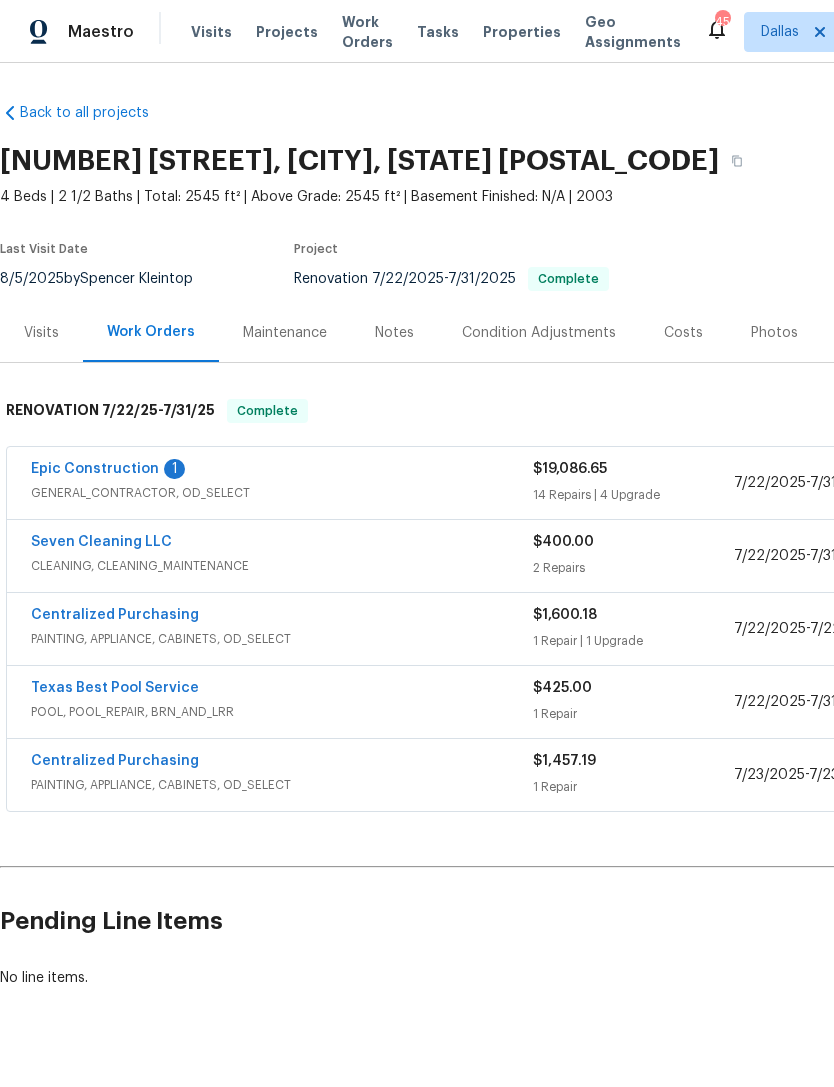 click on "Photos" at bounding box center (774, 333) 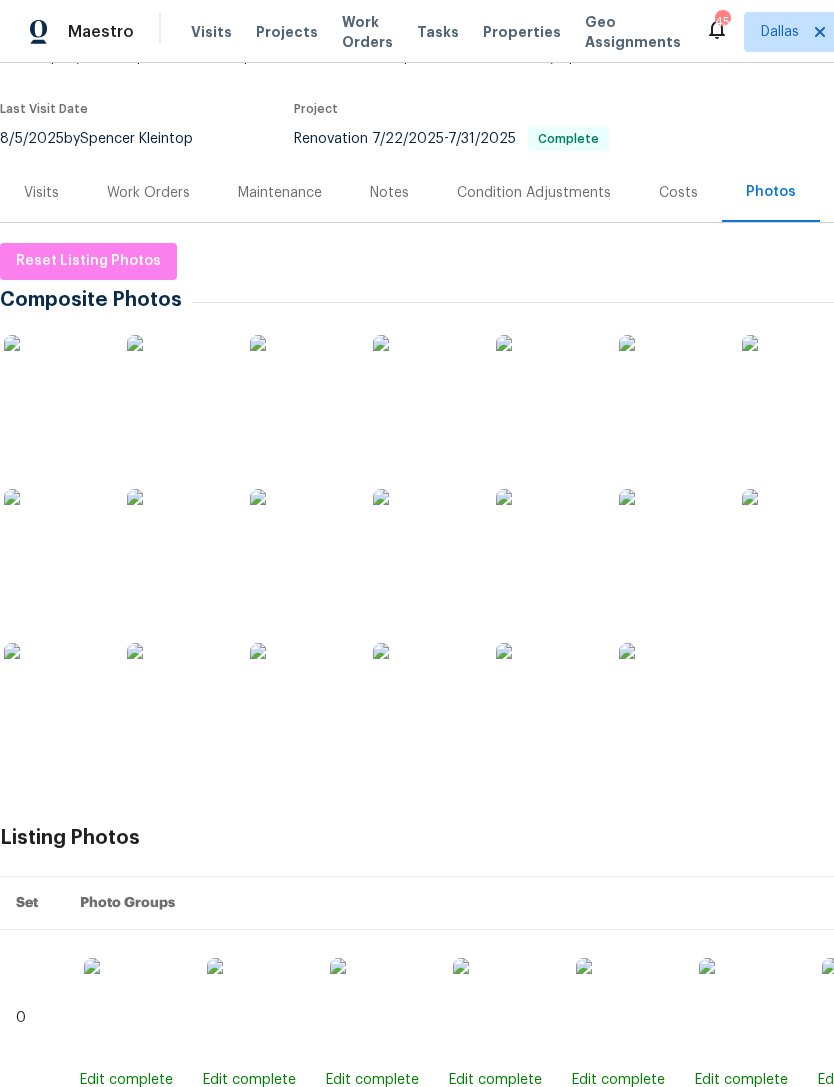 scroll, scrollTop: 141, scrollLeft: 0, axis: vertical 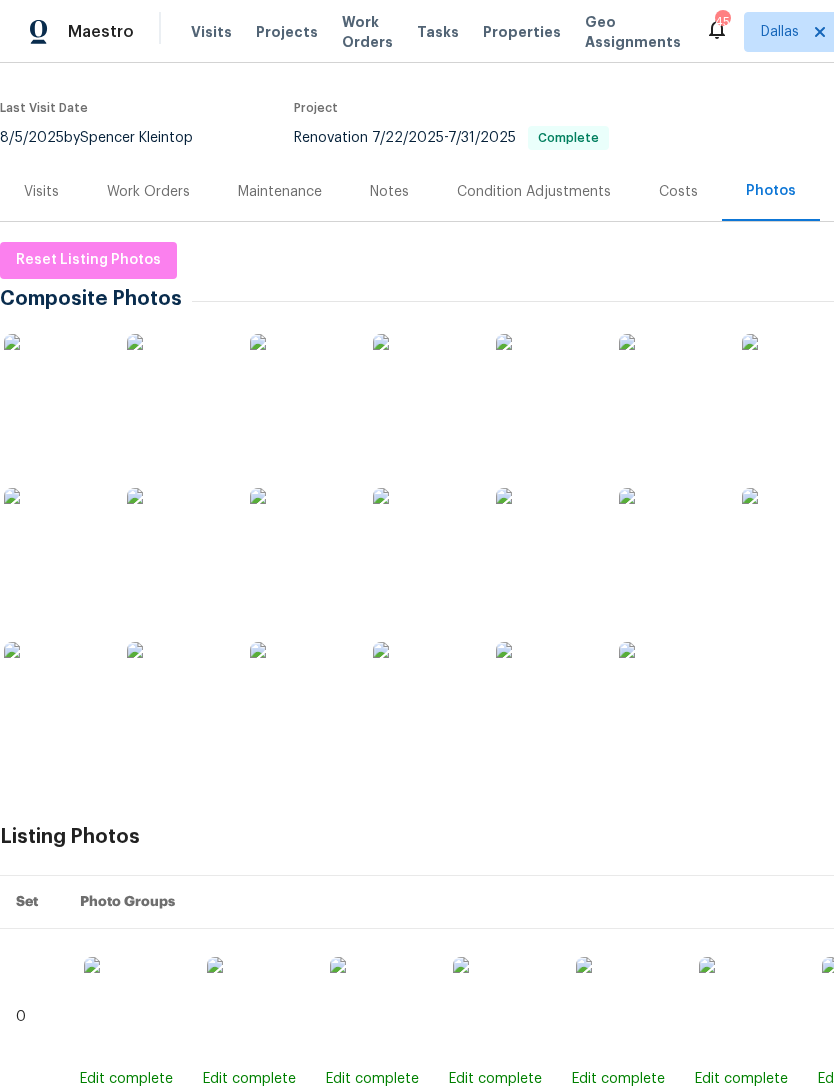 click at bounding box center (177, 538) 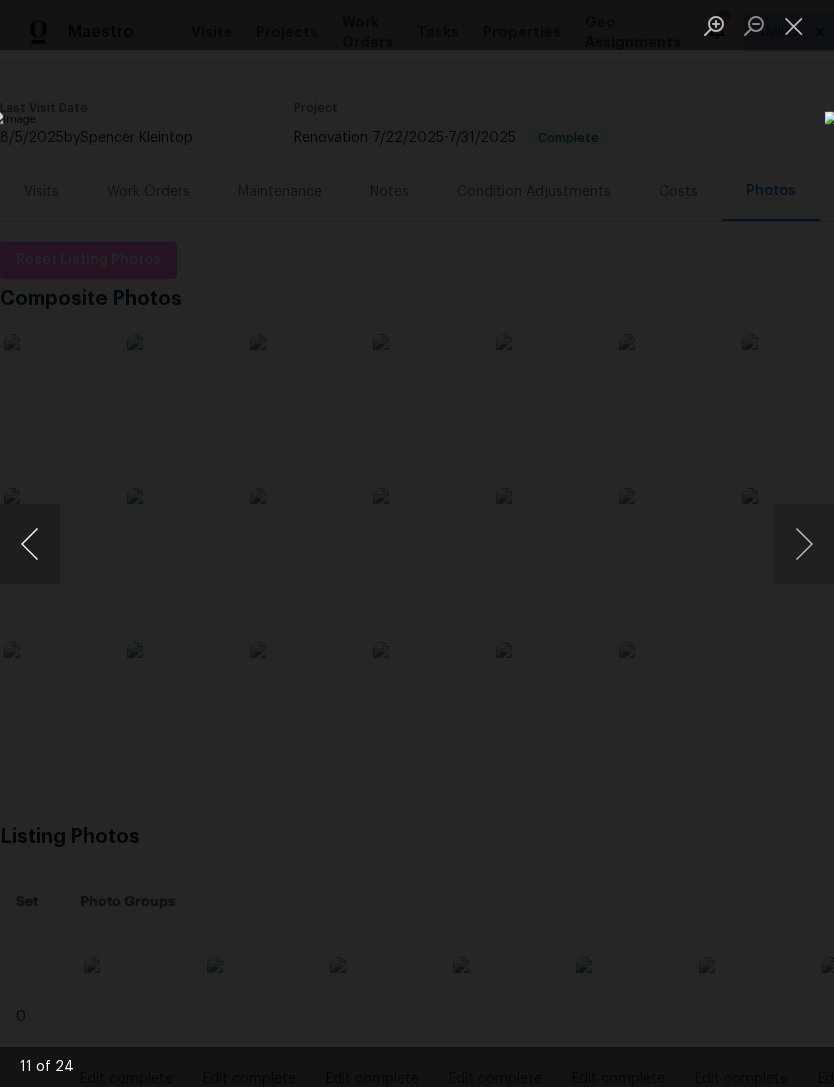 click at bounding box center [30, 544] 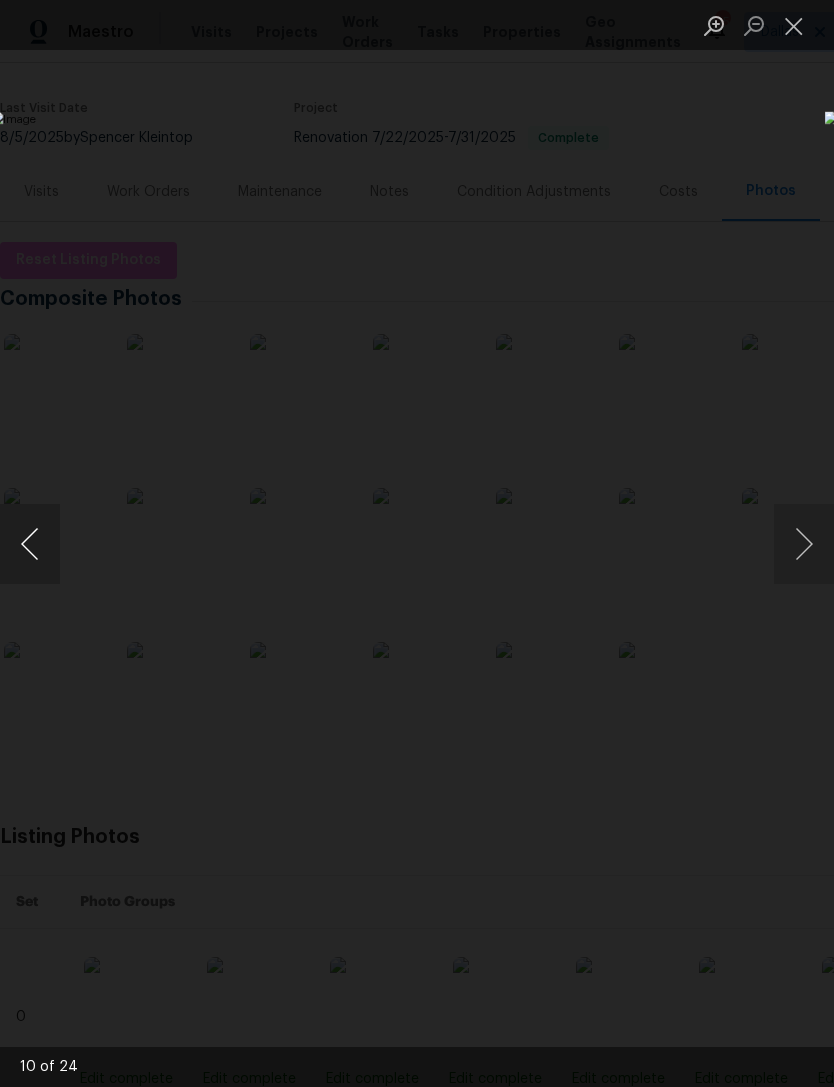click at bounding box center (30, 544) 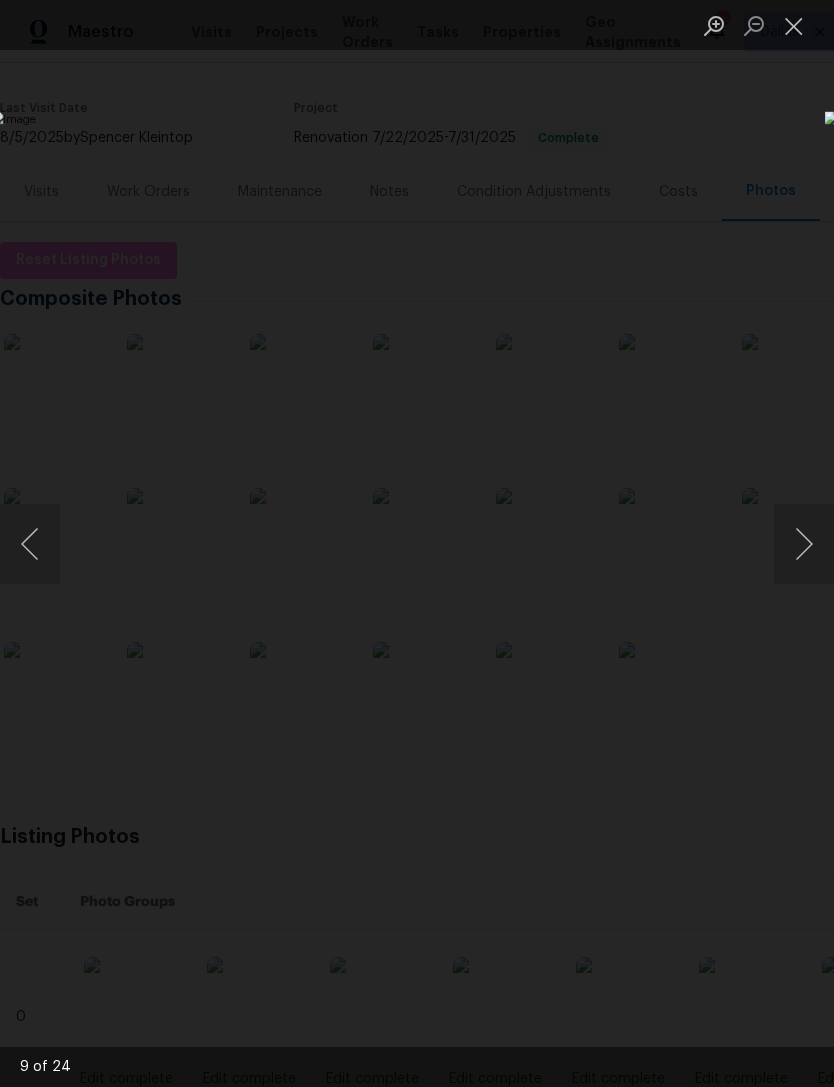 click at bounding box center [322, 543] 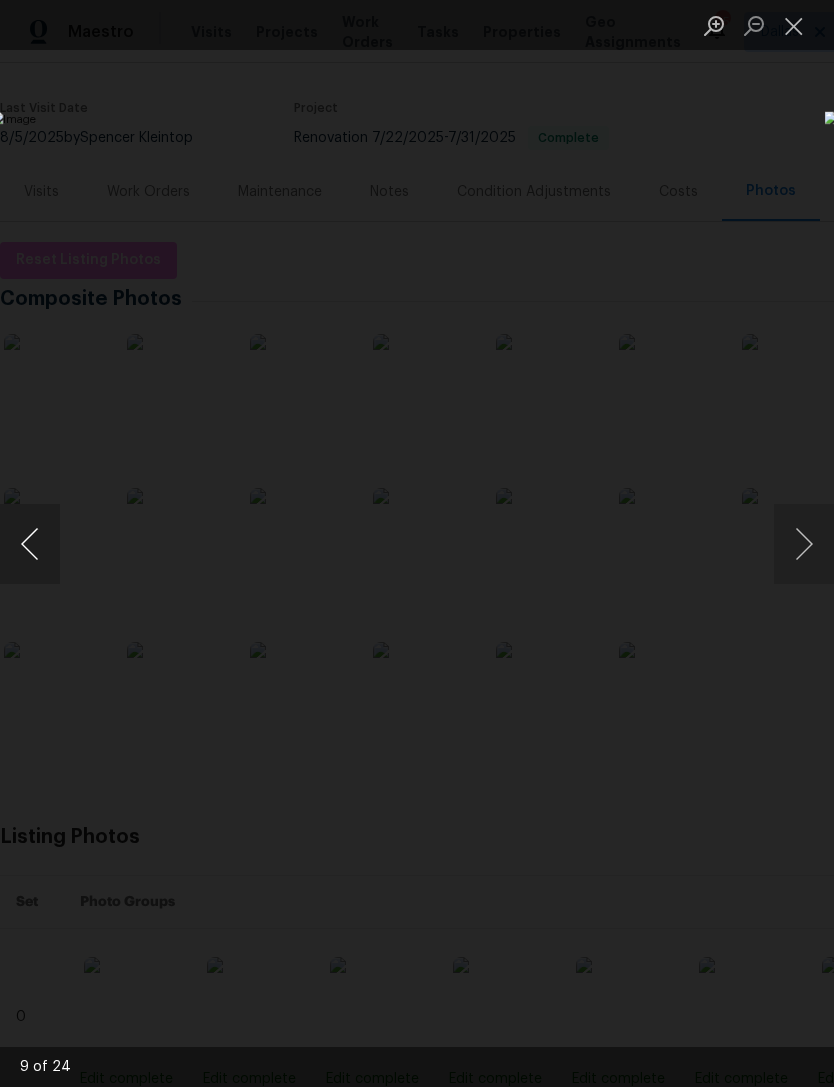 click at bounding box center [30, 544] 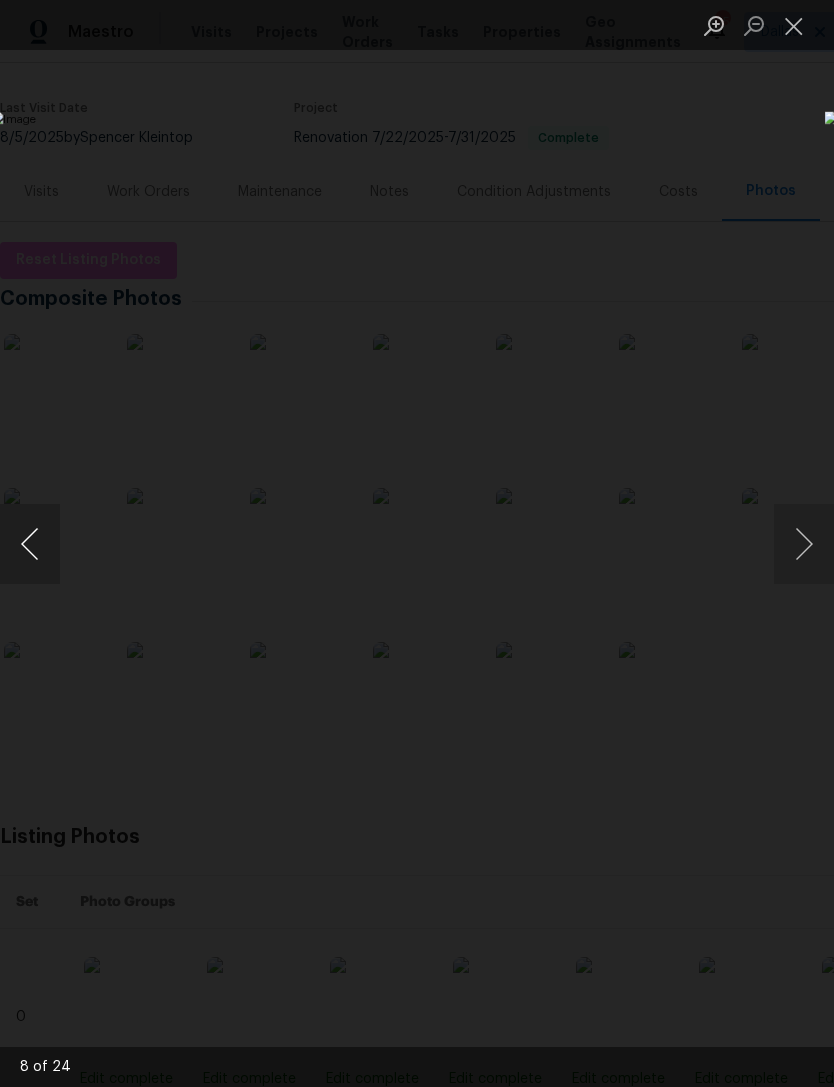 click at bounding box center (30, 544) 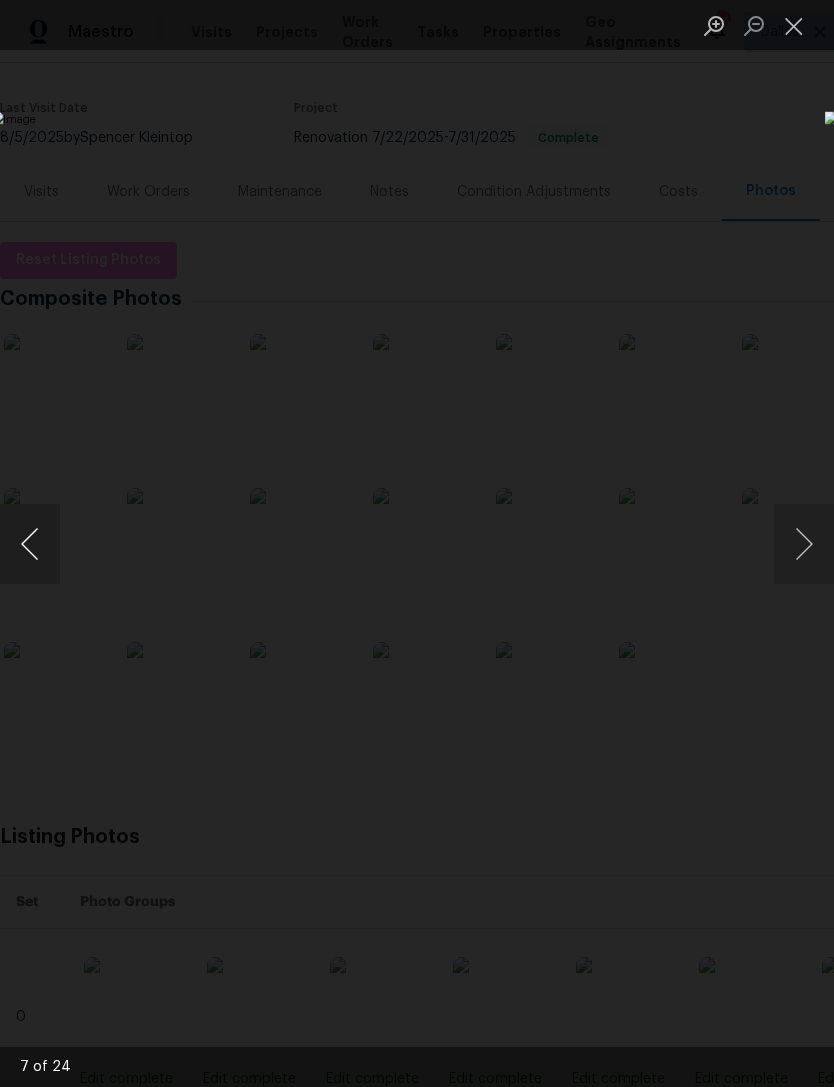 click at bounding box center (30, 544) 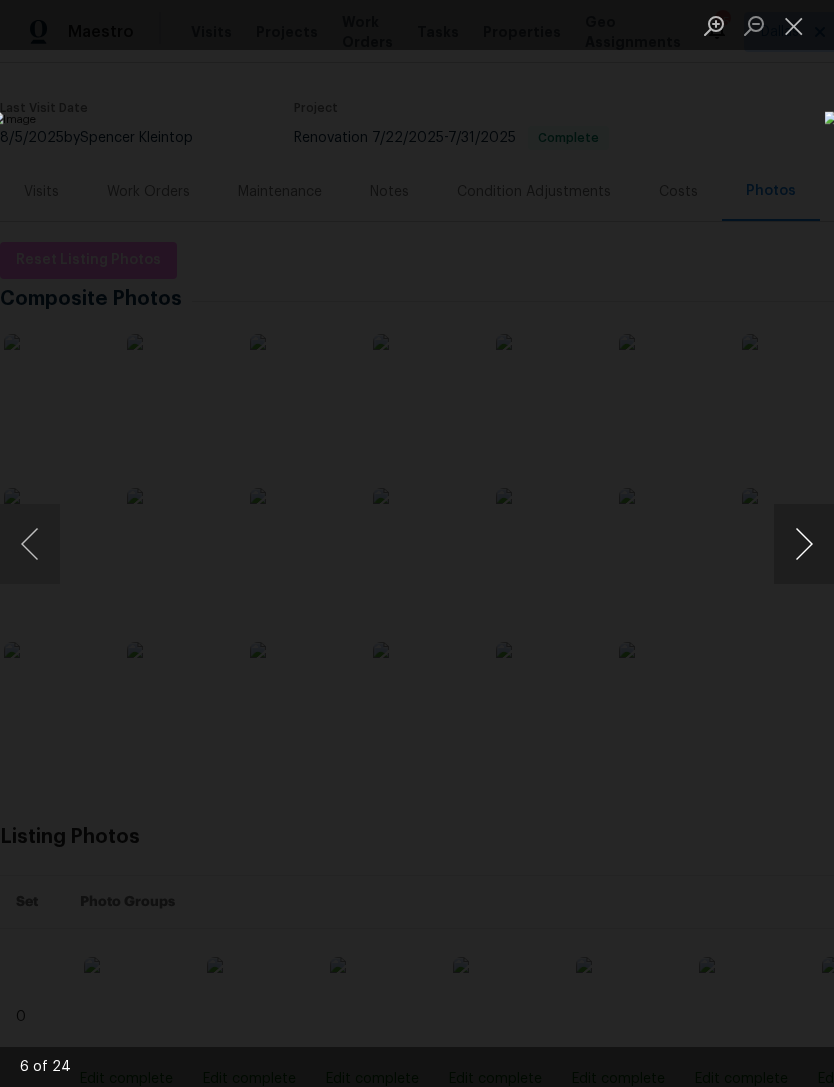 click at bounding box center [804, 544] 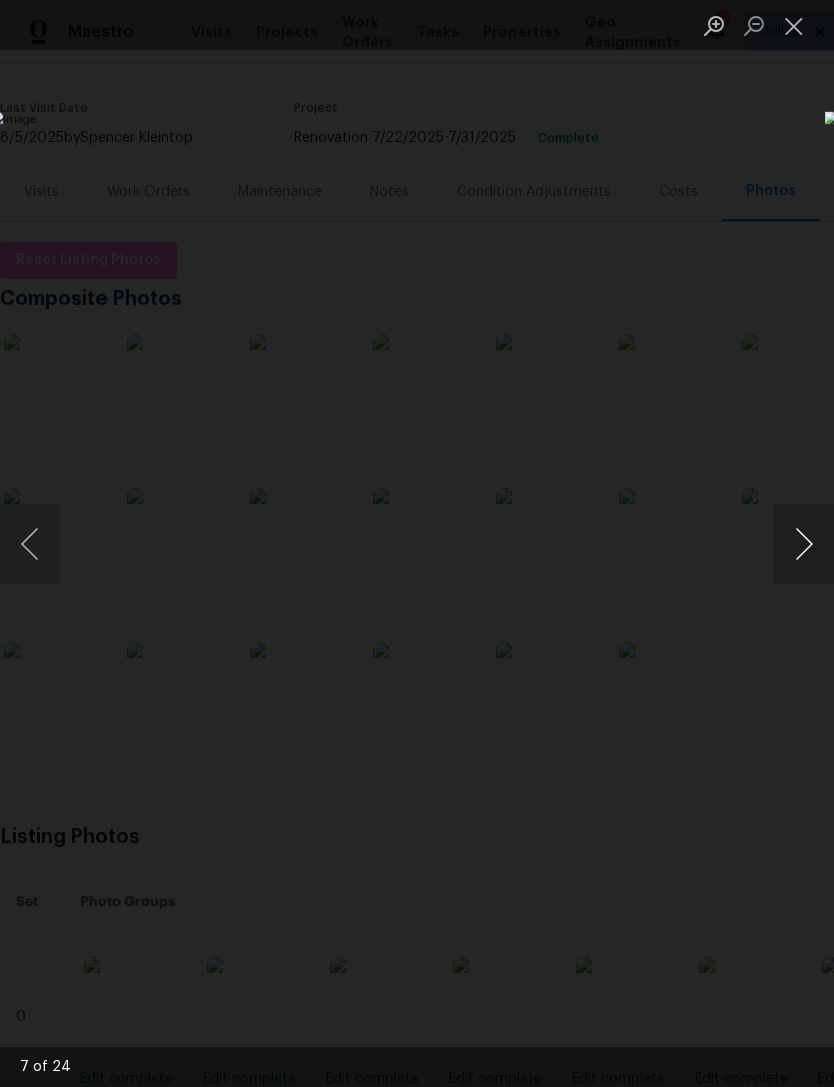 click at bounding box center [804, 544] 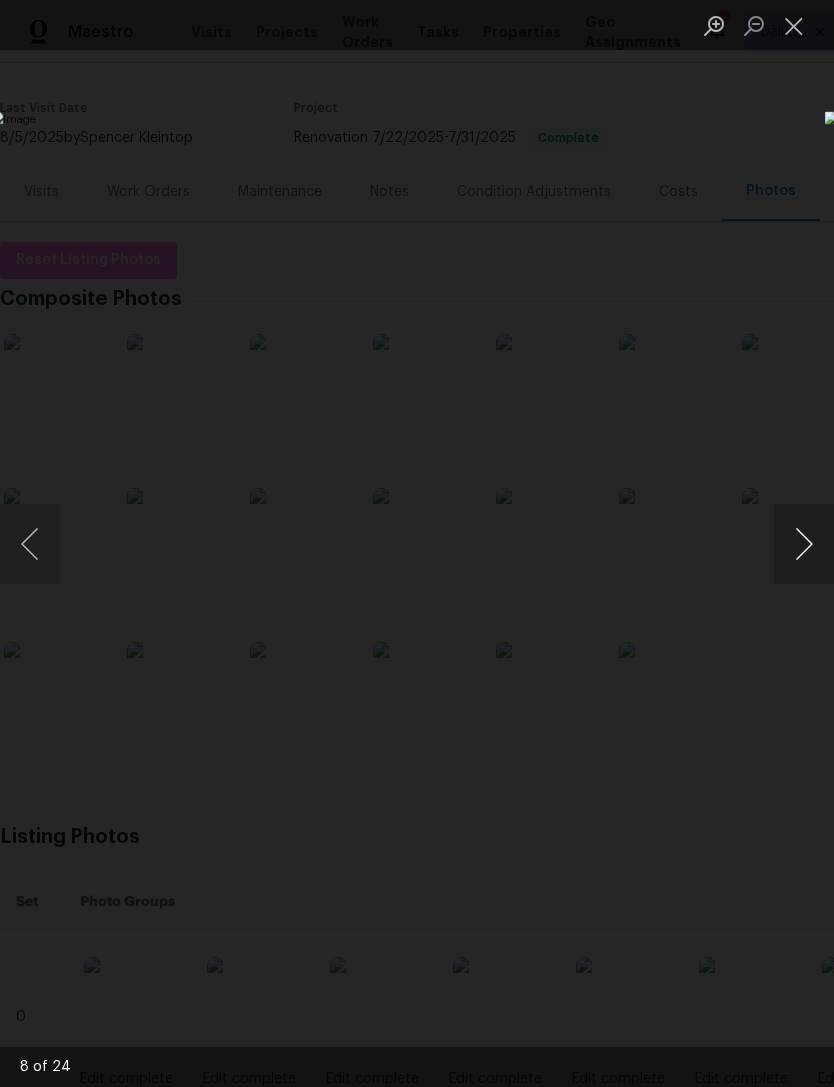 click at bounding box center [804, 544] 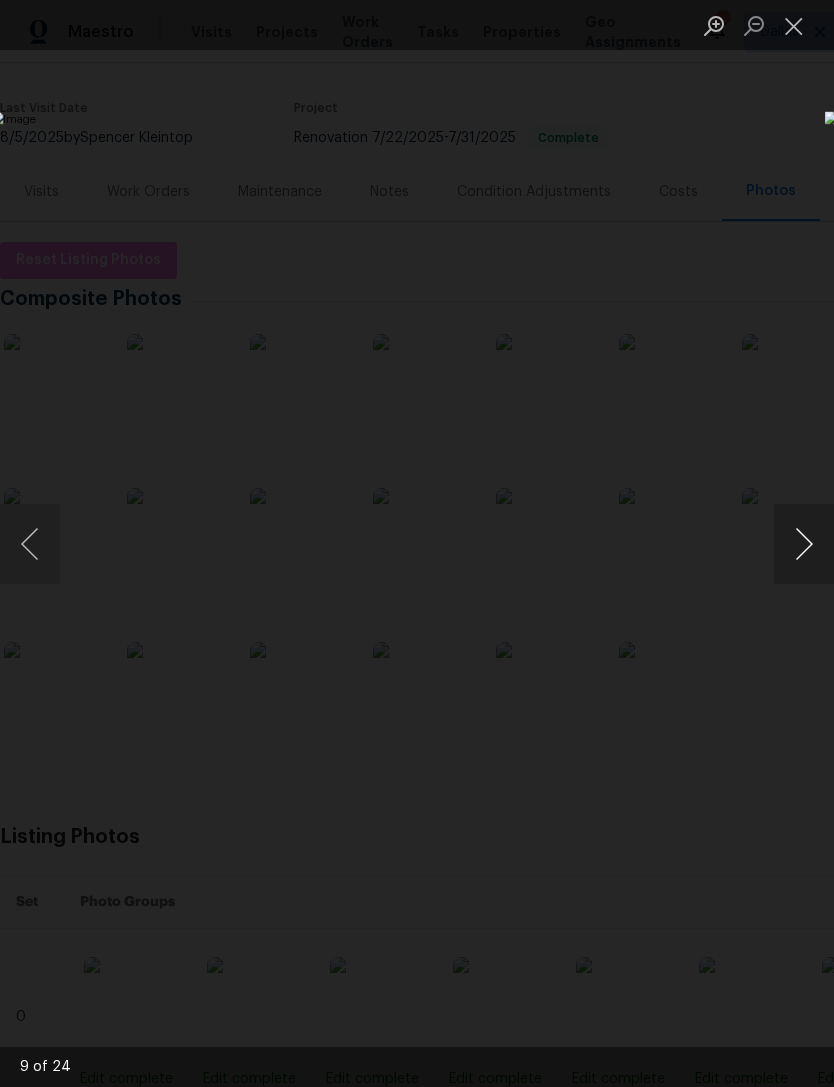 click at bounding box center (804, 544) 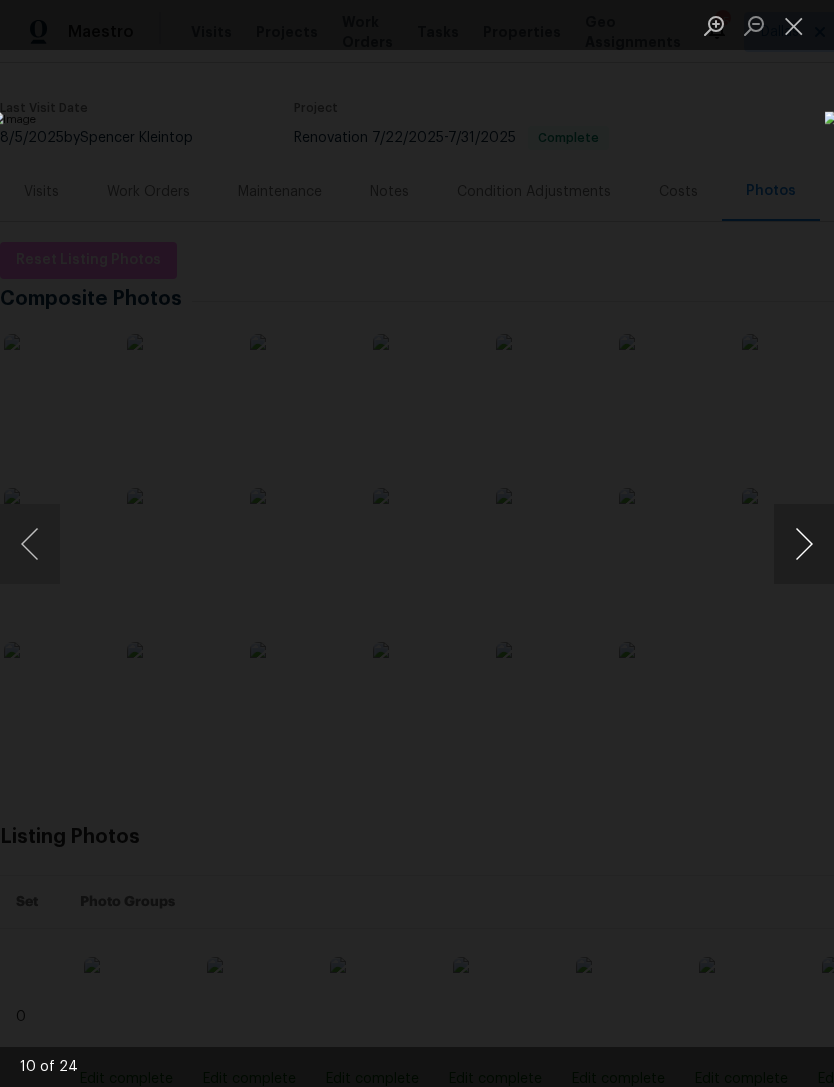 click at bounding box center (804, 544) 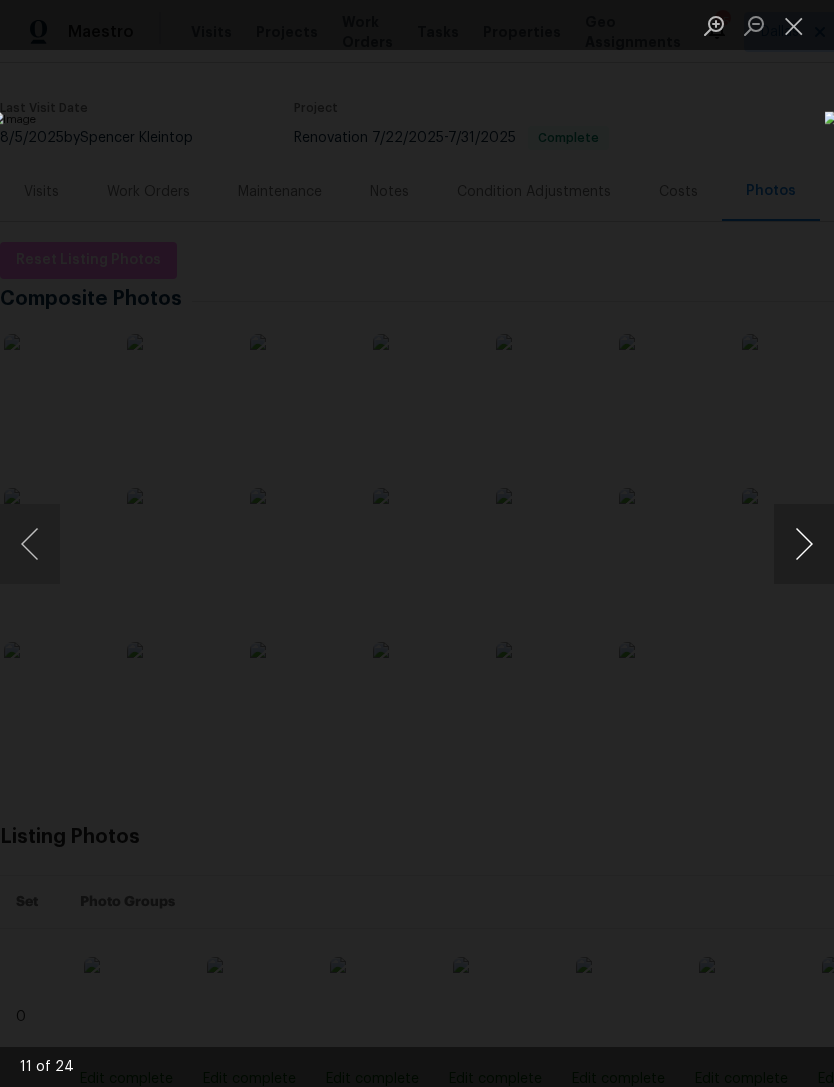 click at bounding box center [804, 544] 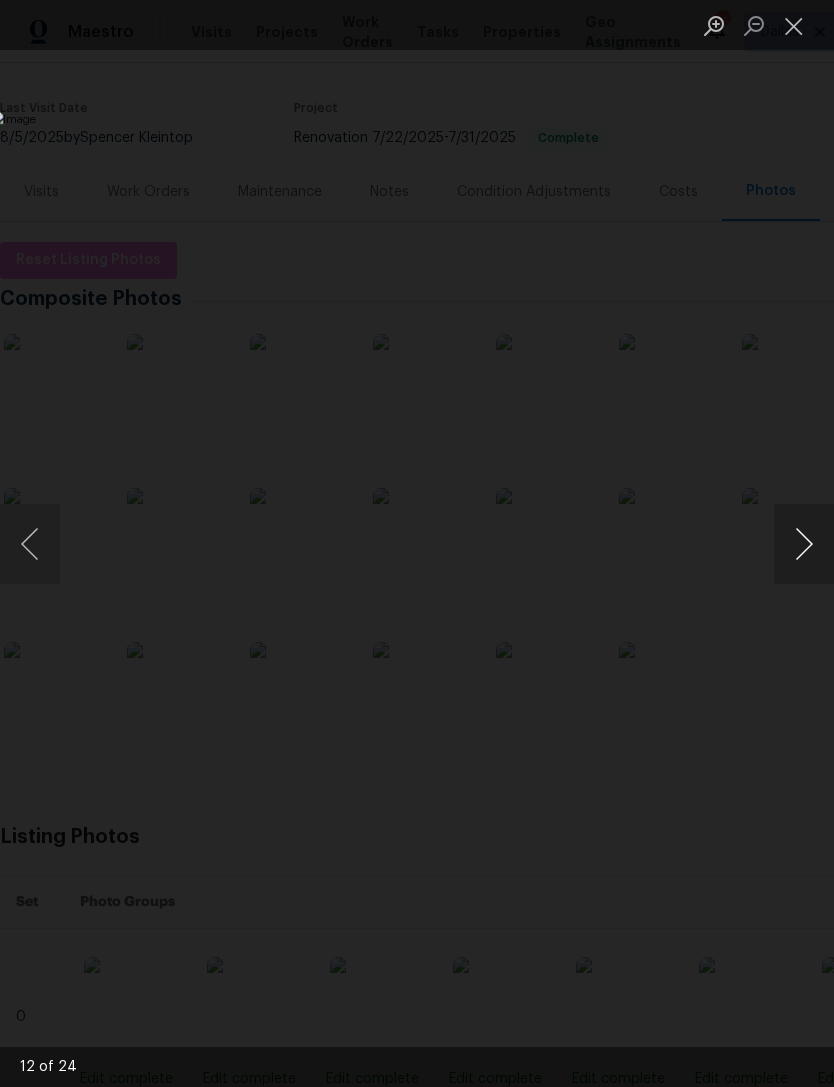 click at bounding box center (804, 544) 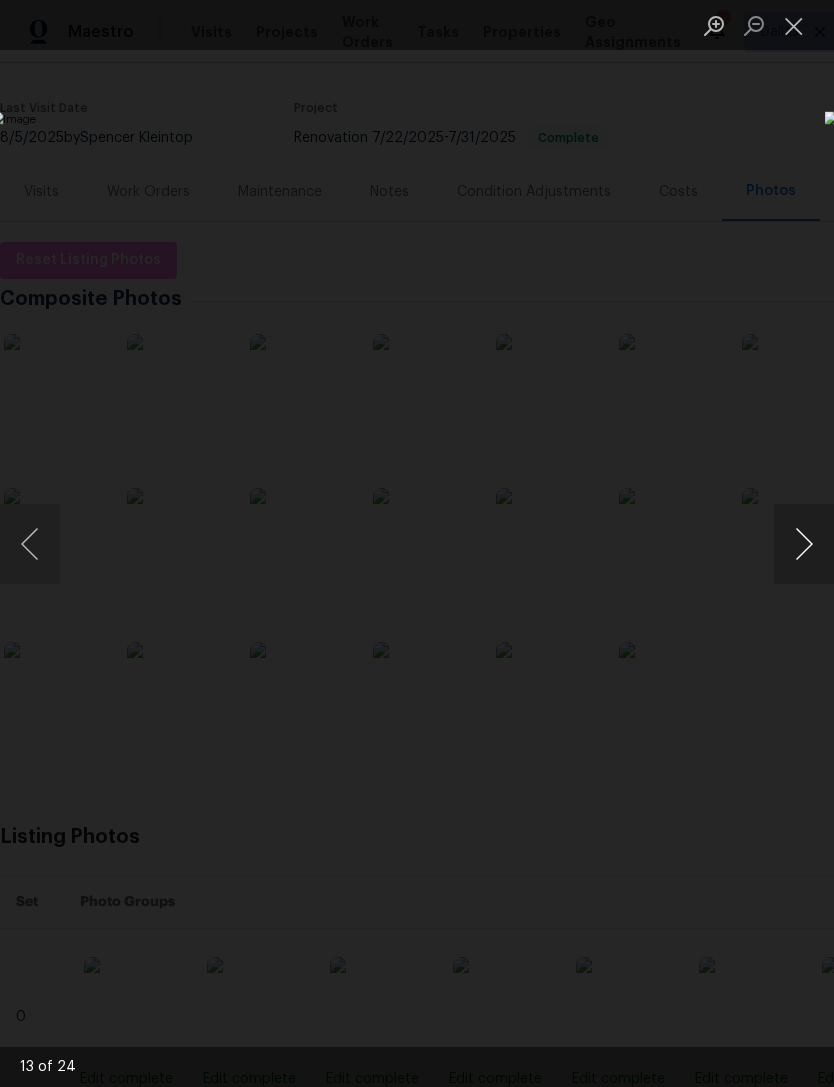 click at bounding box center [804, 544] 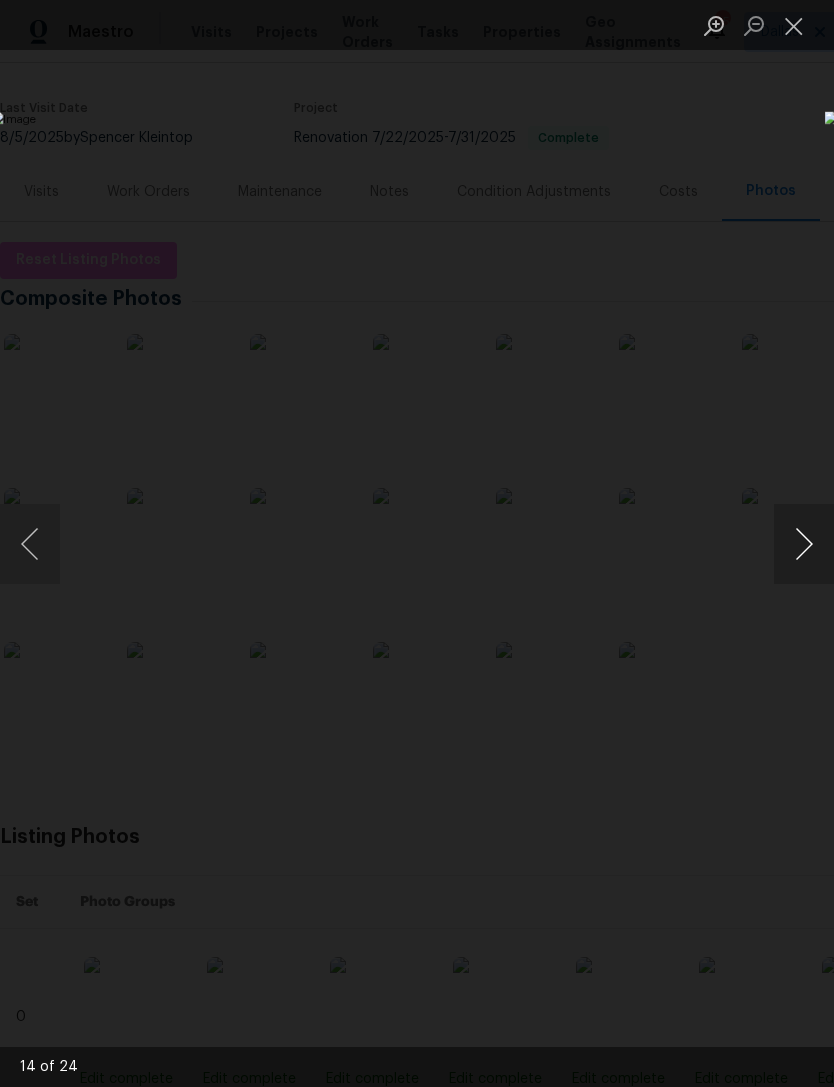 click at bounding box center (804, 544) 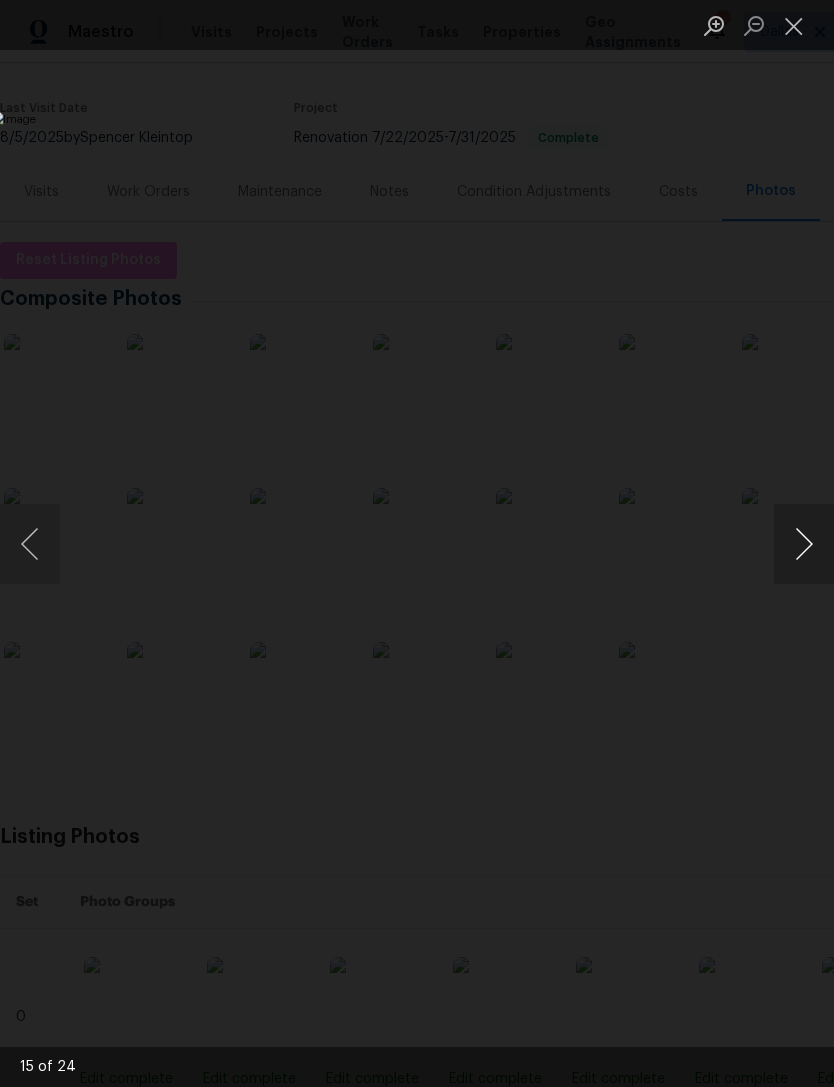 click at bounding box center (804, 544) 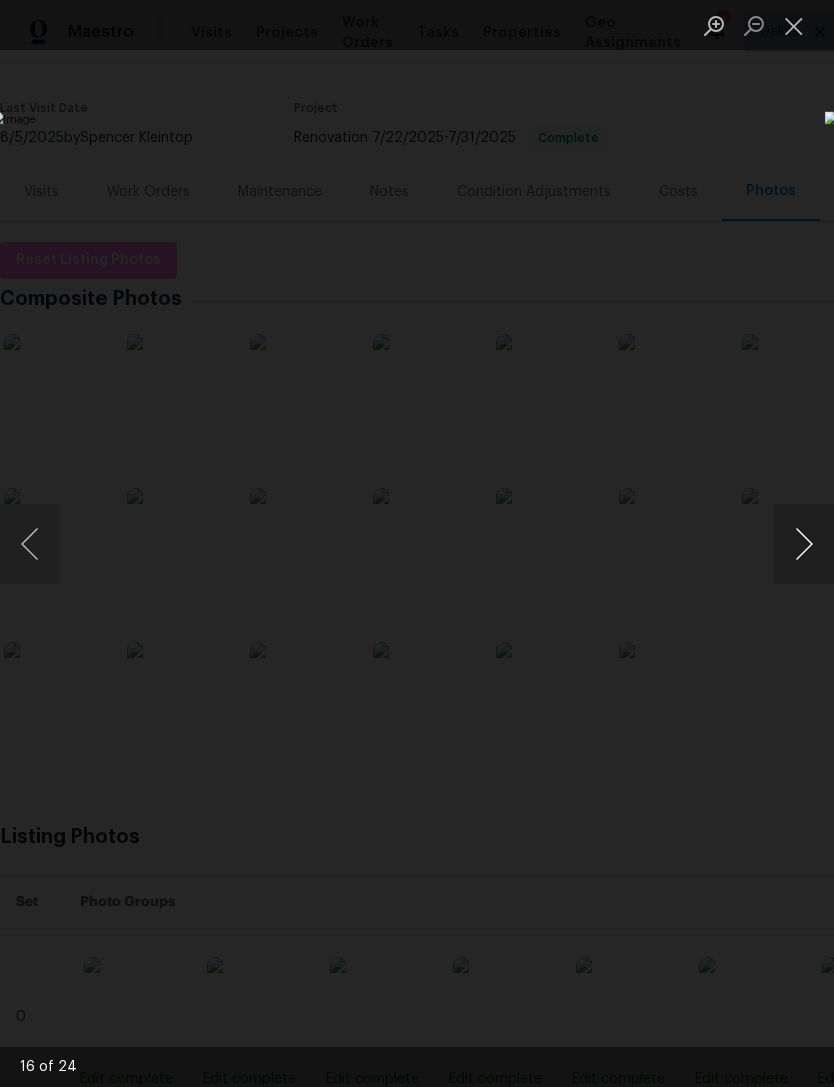 click at bounding box center [804, 544] 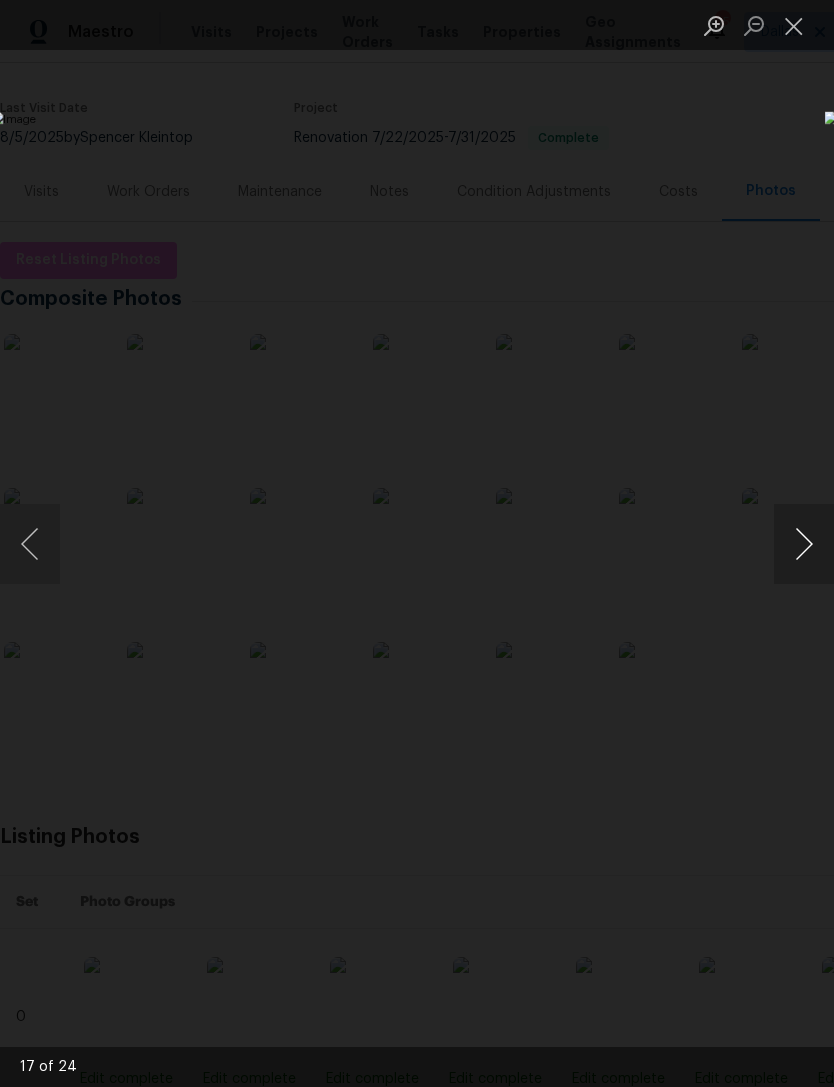 click at bounding box center [804, 544] 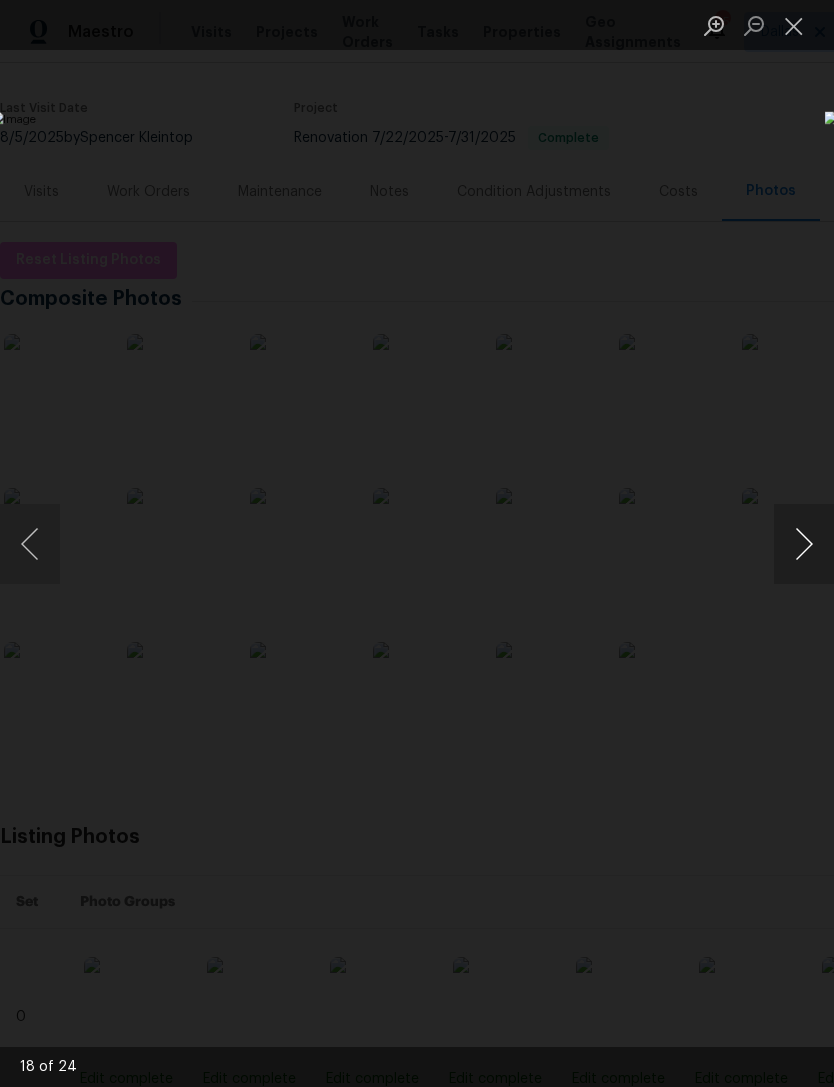 click at bounding box center (804, 544) 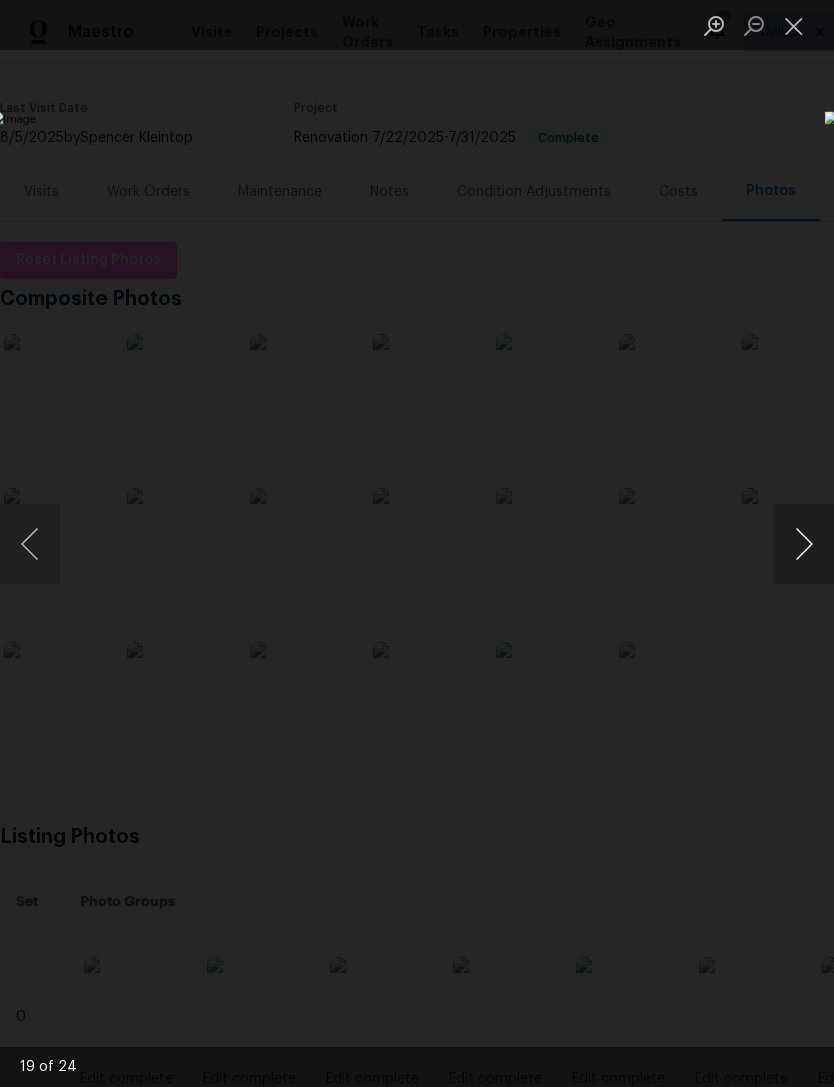 click at bounding box center (322, 543) 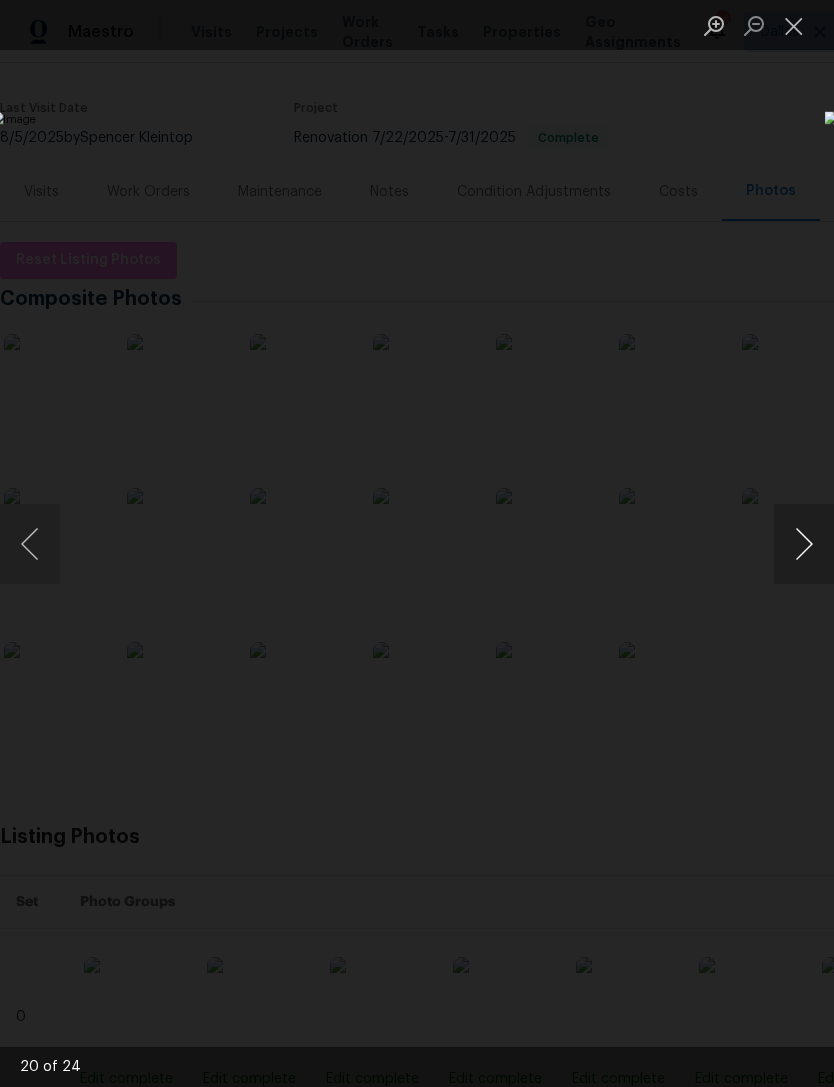 click at bounding box center (804, 544) 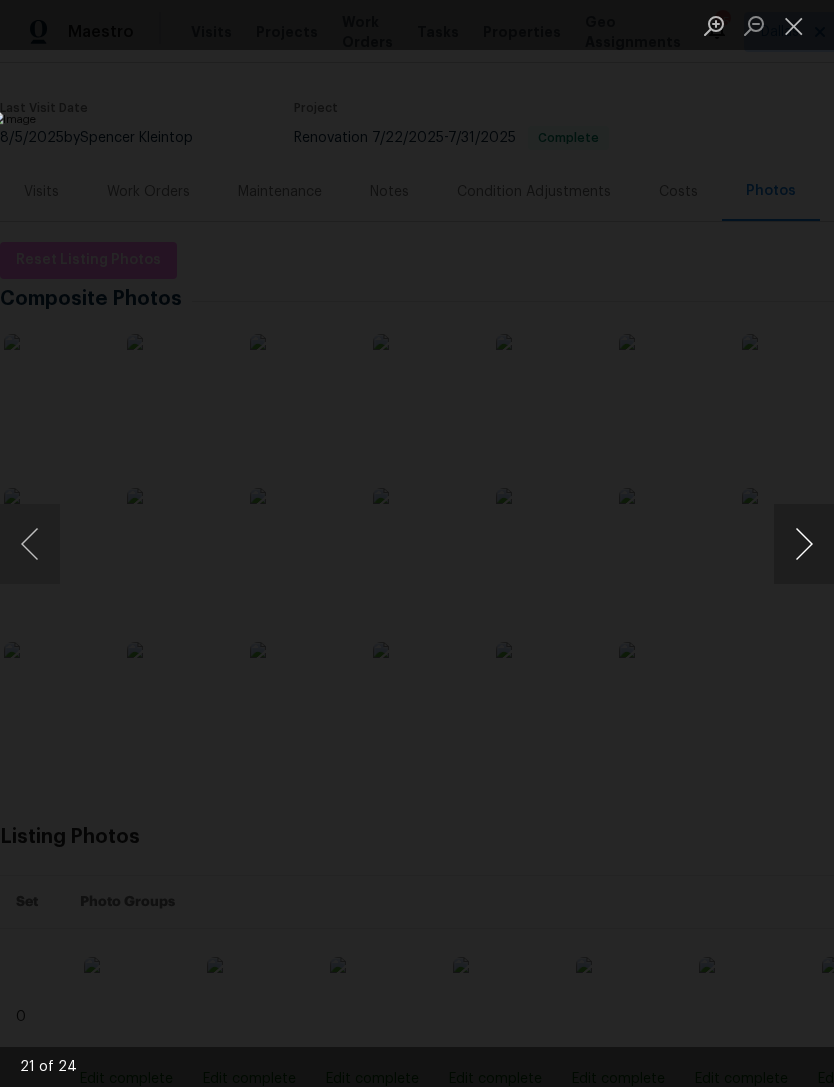 click at bounding box center (804, 544) 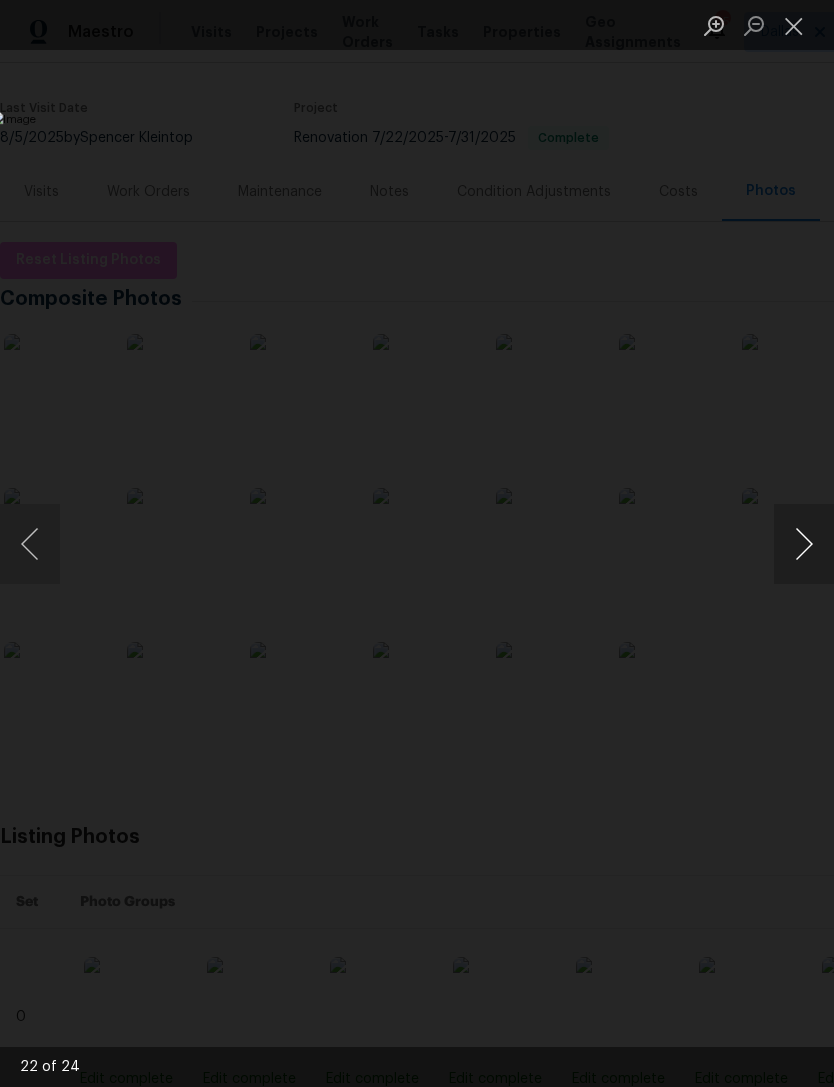 click at bounding box center (804, 544) 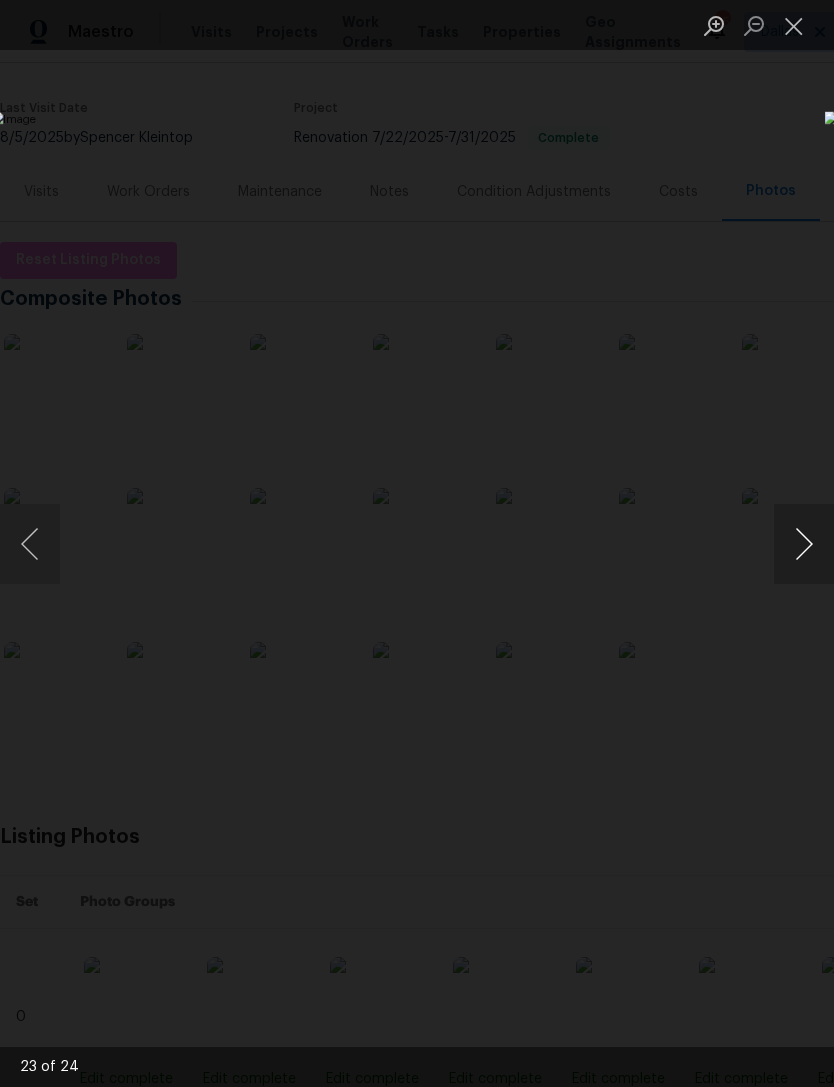 click at bounding box center [804, 544] 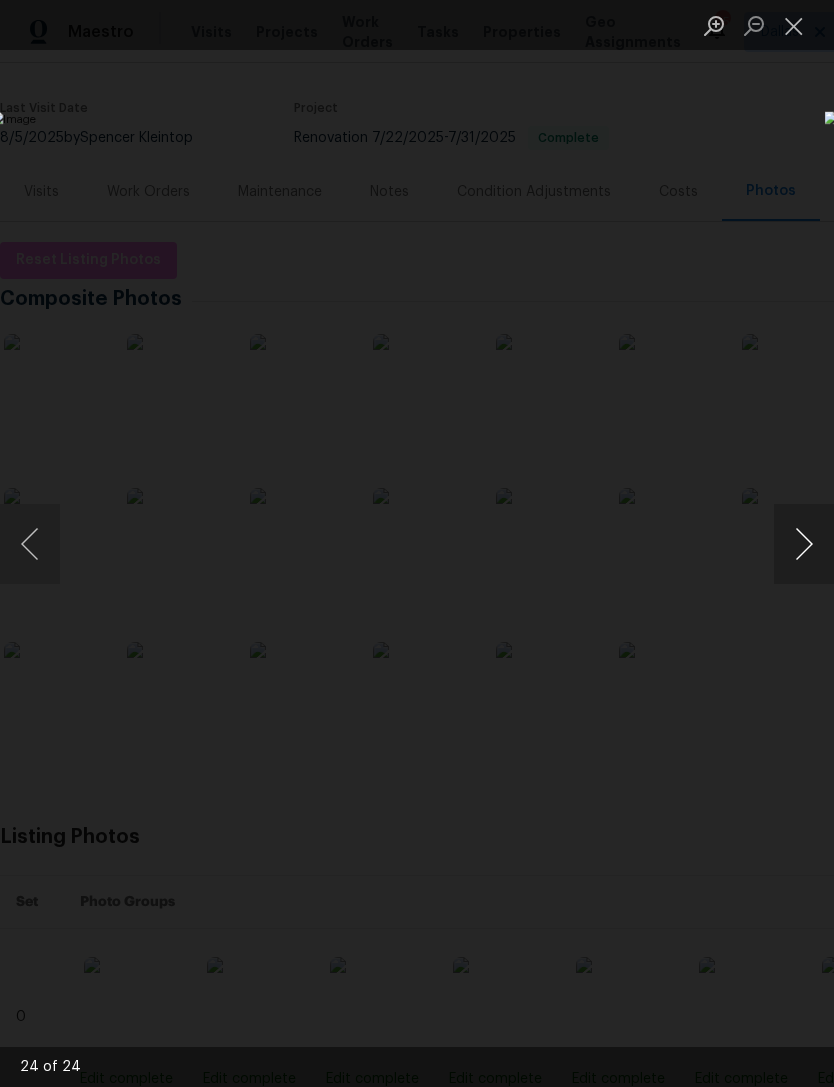 click at bounding box center [804, 544] 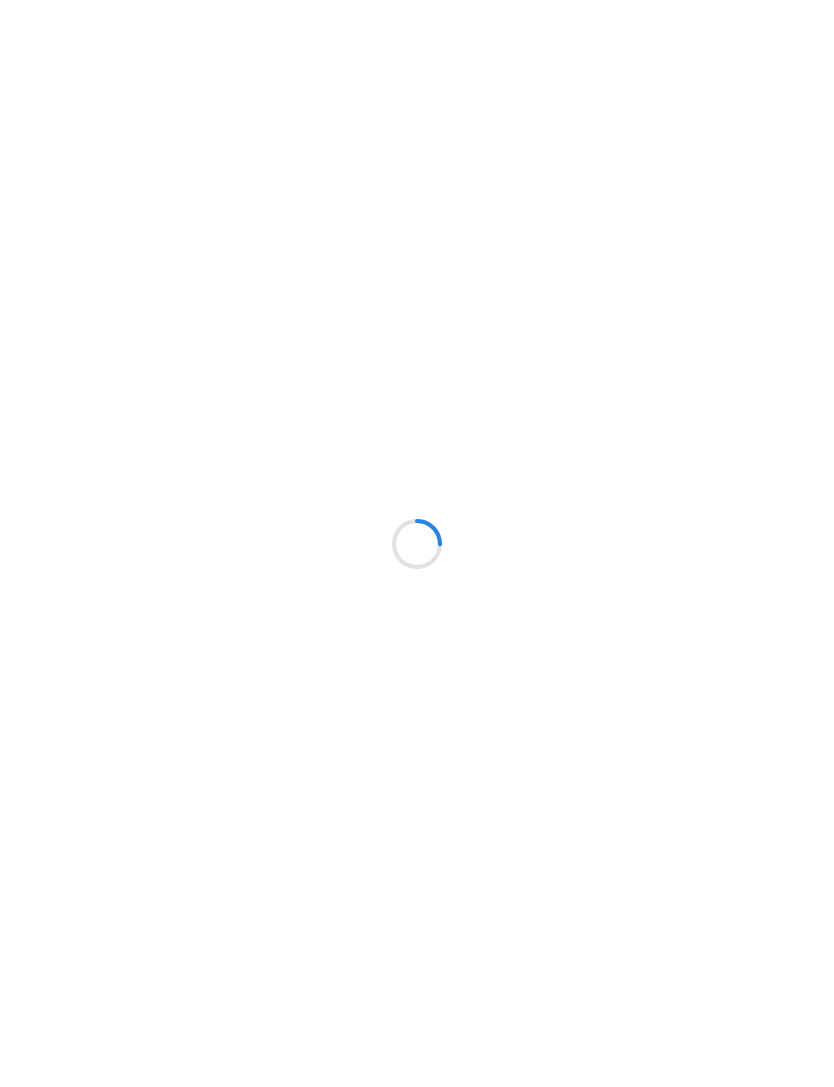 scroll, scrollTop: 0, scrollLeft: 0, axis: both 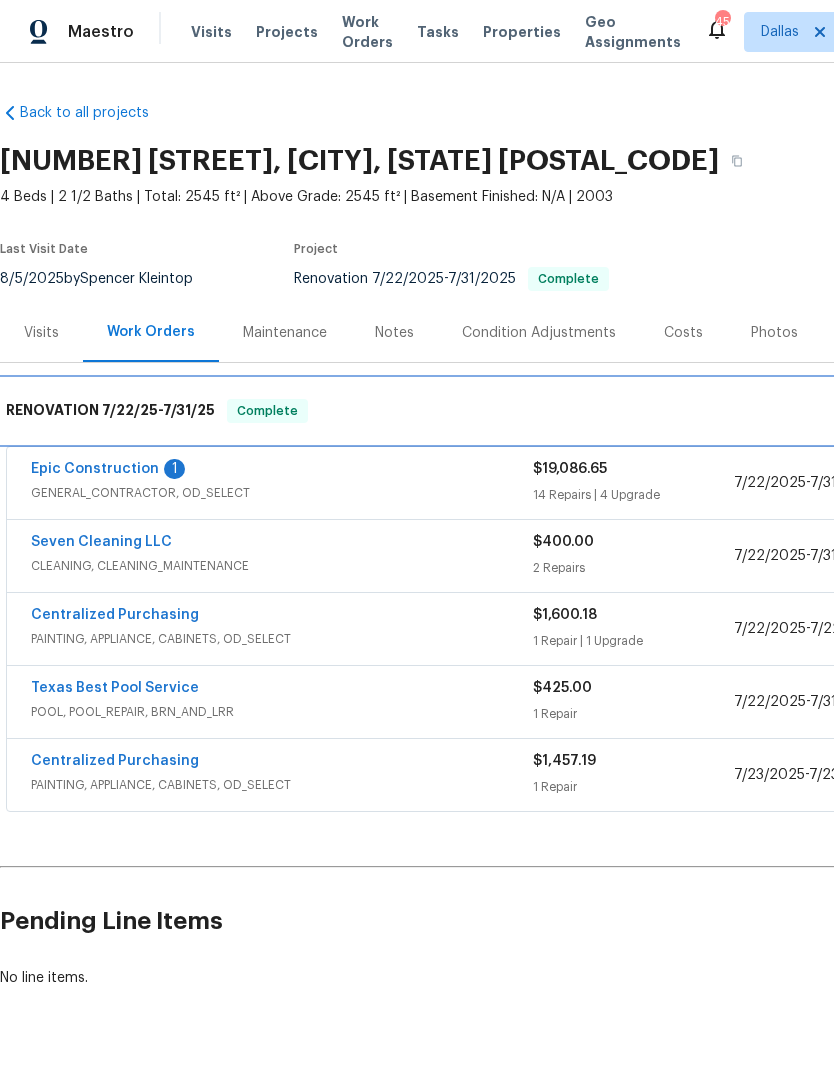 click on "RENOVATION   [DATE]  -  [DATE] Complete" at bounding box center (565, 411) 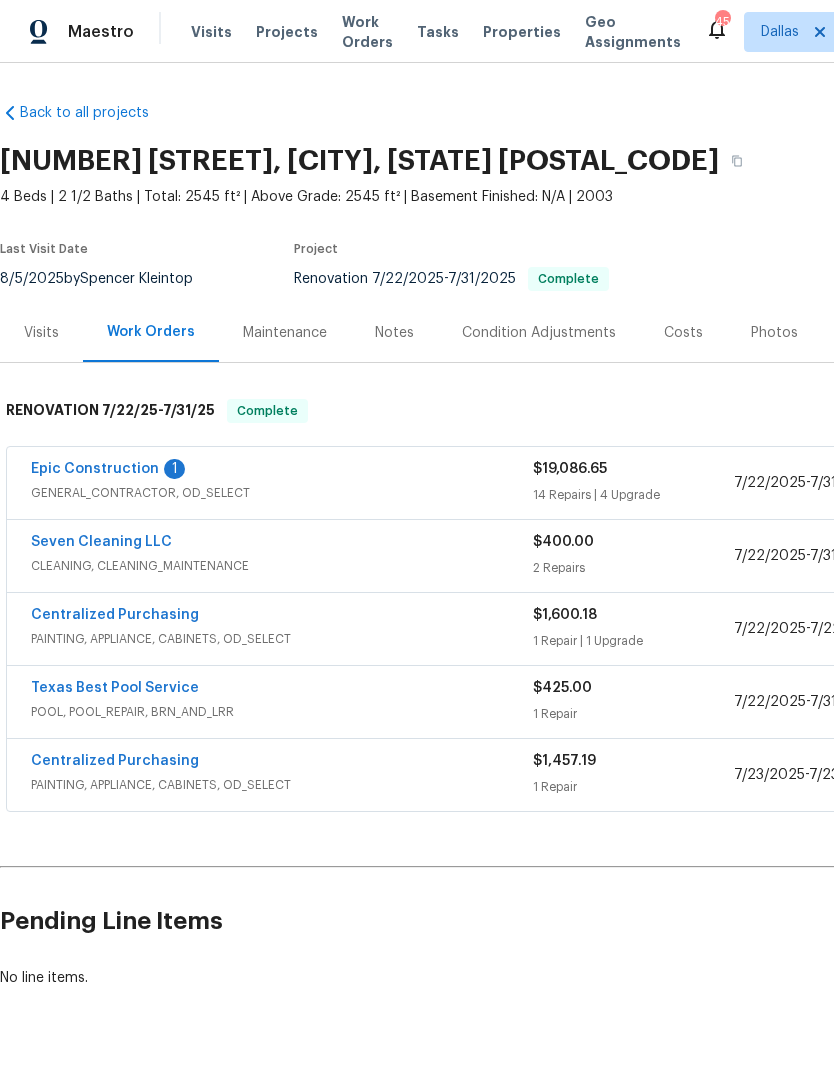 click on "Epic Construction 1 GENERAL_CONTRACTOR, OD_SELECT $[PRICE] 14 Repairs | 4 Upgrade [DATE]  -  [DATE] Needs QC" at bounding box center (565, 483) 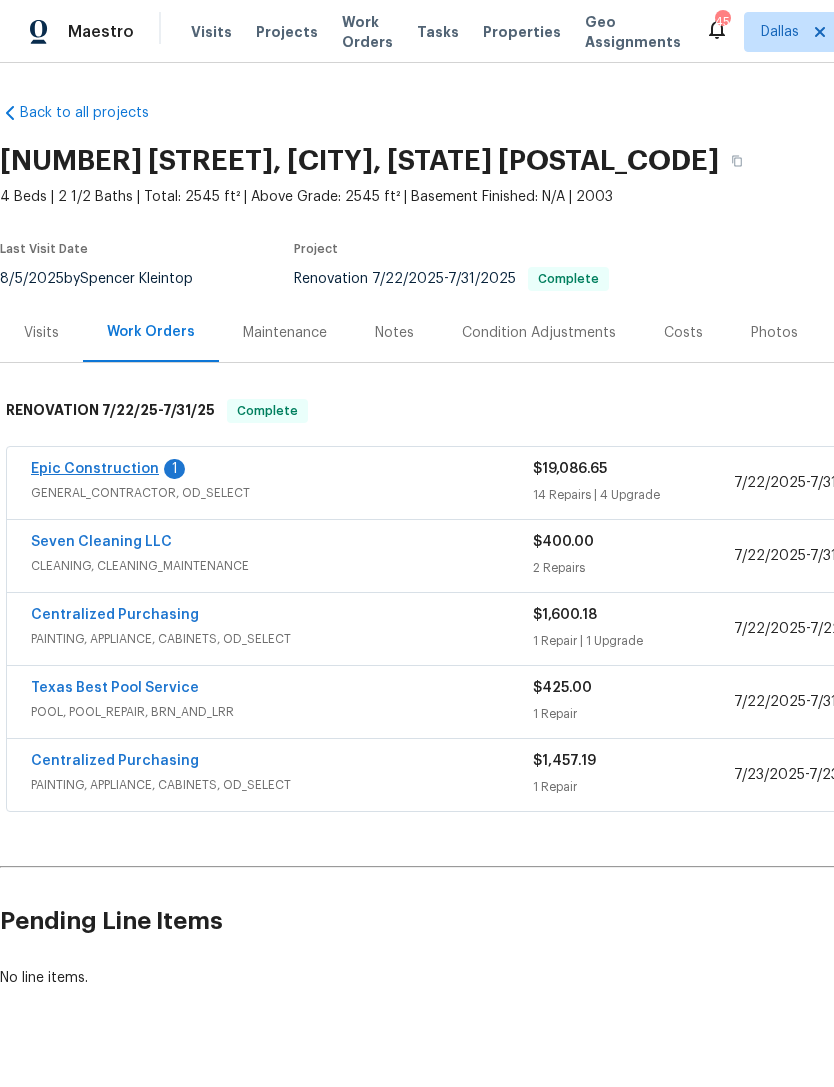 click on "Epic Construction" at bounding box center [95, 469] 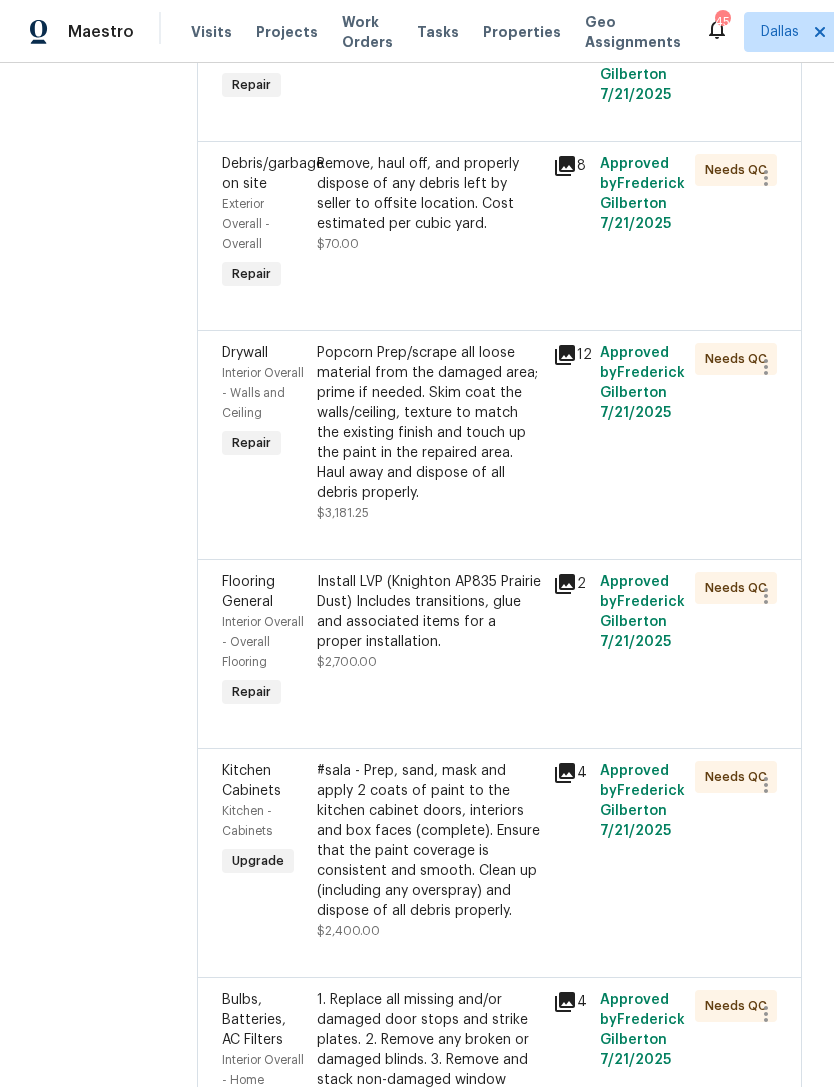 scroll, scrollTop: 2235, scrollLeft: 0, axis: vertical 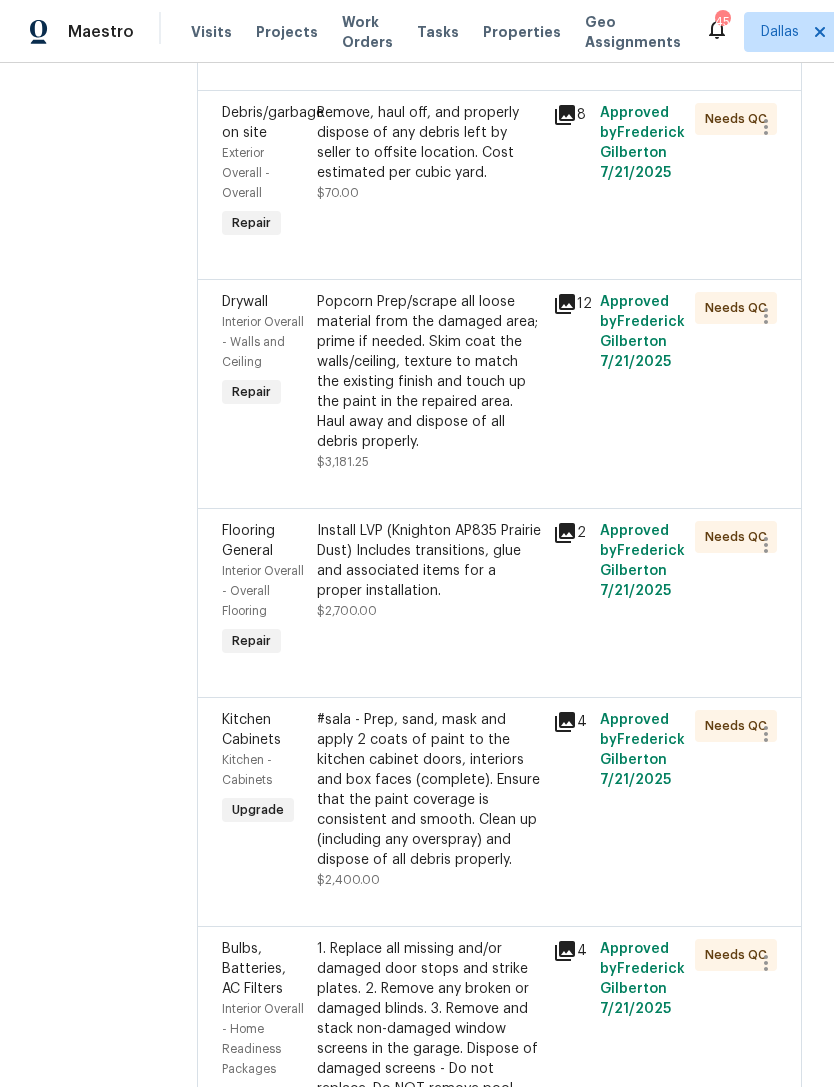 click on "Install LVP (Knighton AP835 Prairie Dust) Includes transitions, glue and associated items for a proper installation." at bounding box center [429, 561] 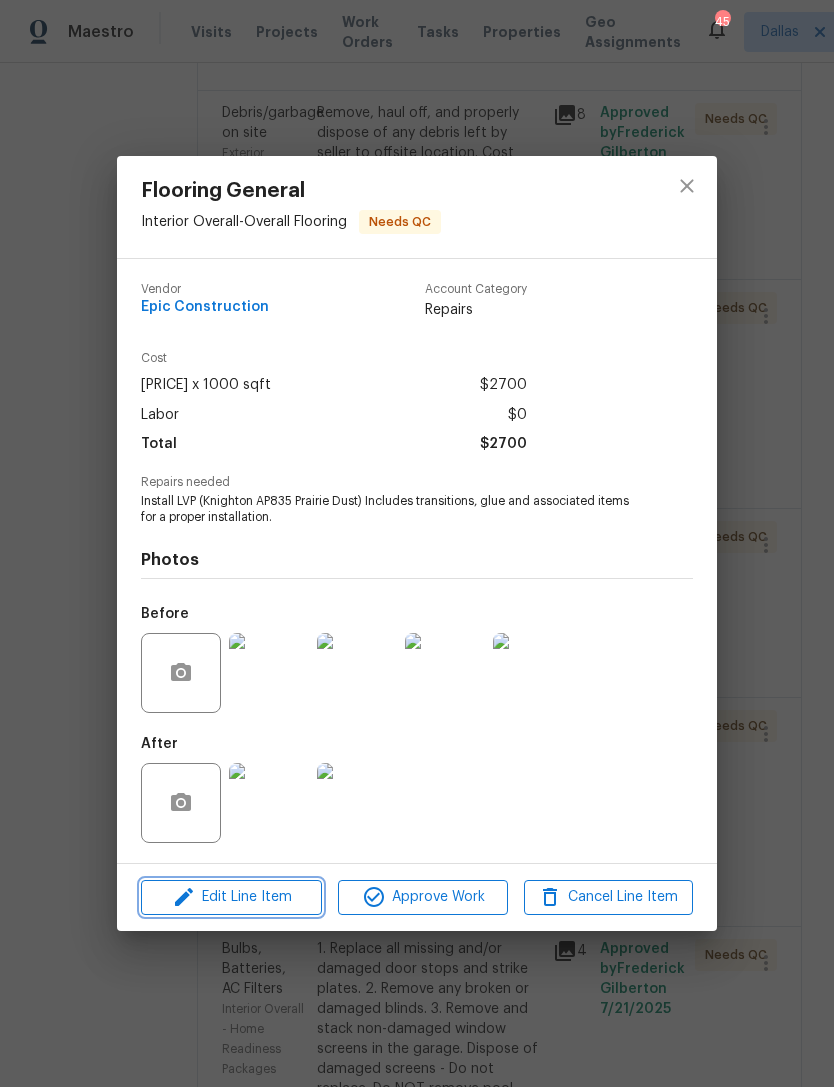 click on "Edit Line Item" at bounding box center [231, 897] 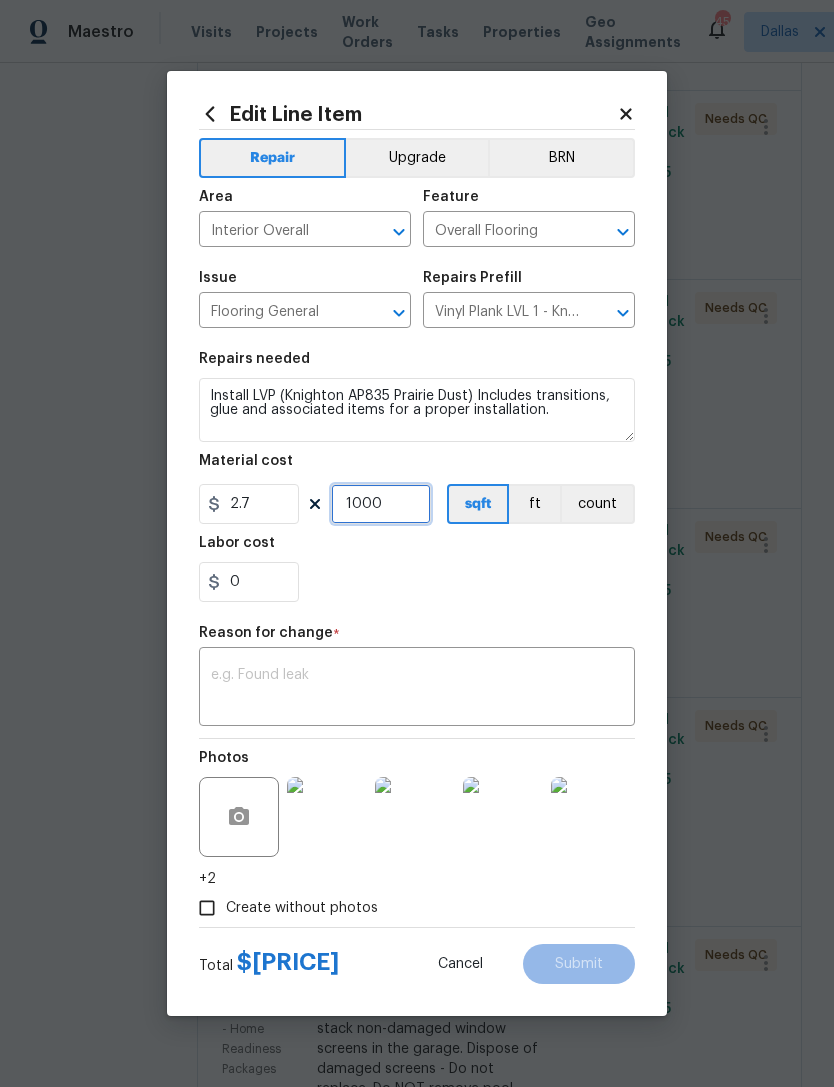 click on "1000" at bounding box center [381, 504] 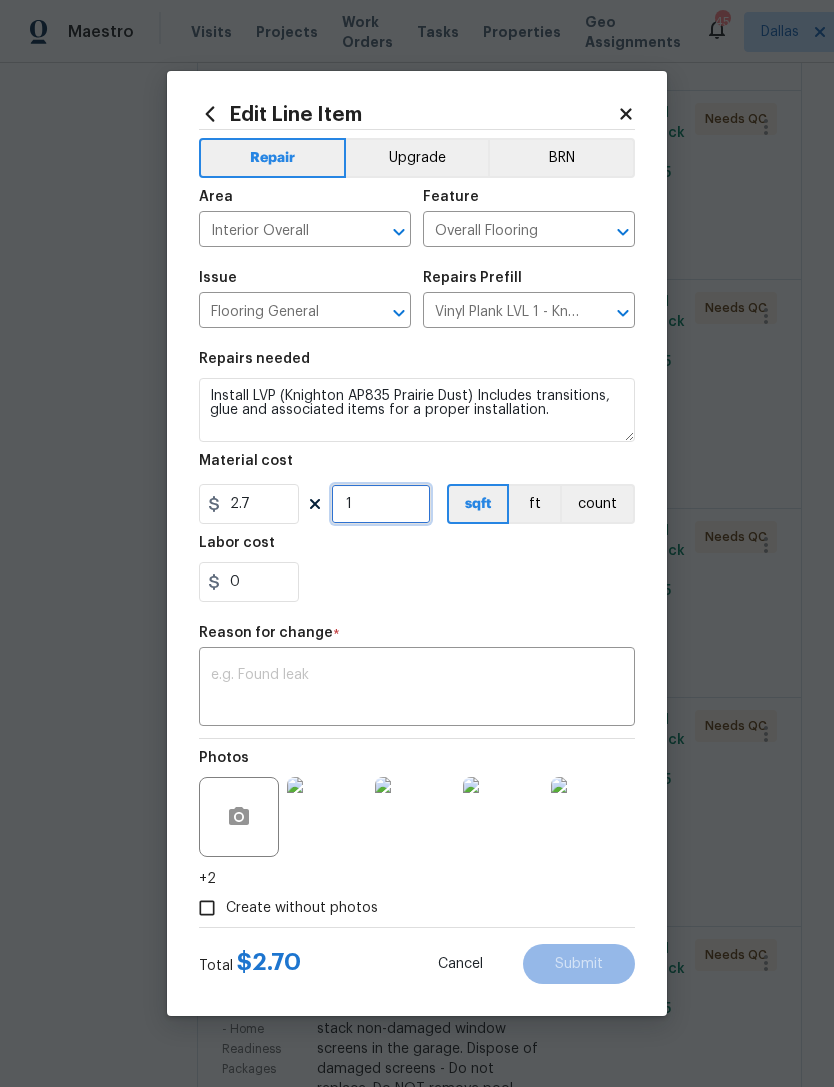 type on "1" 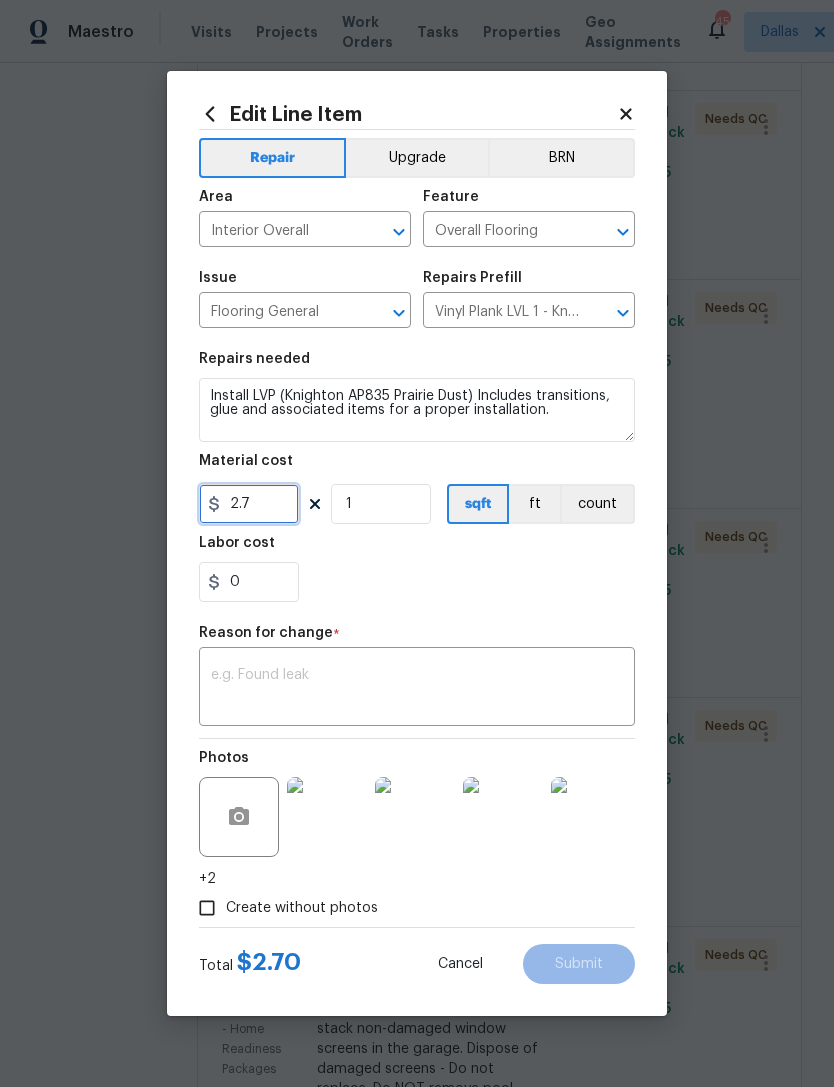 click on "2.7" at bounding box center [249, 504] 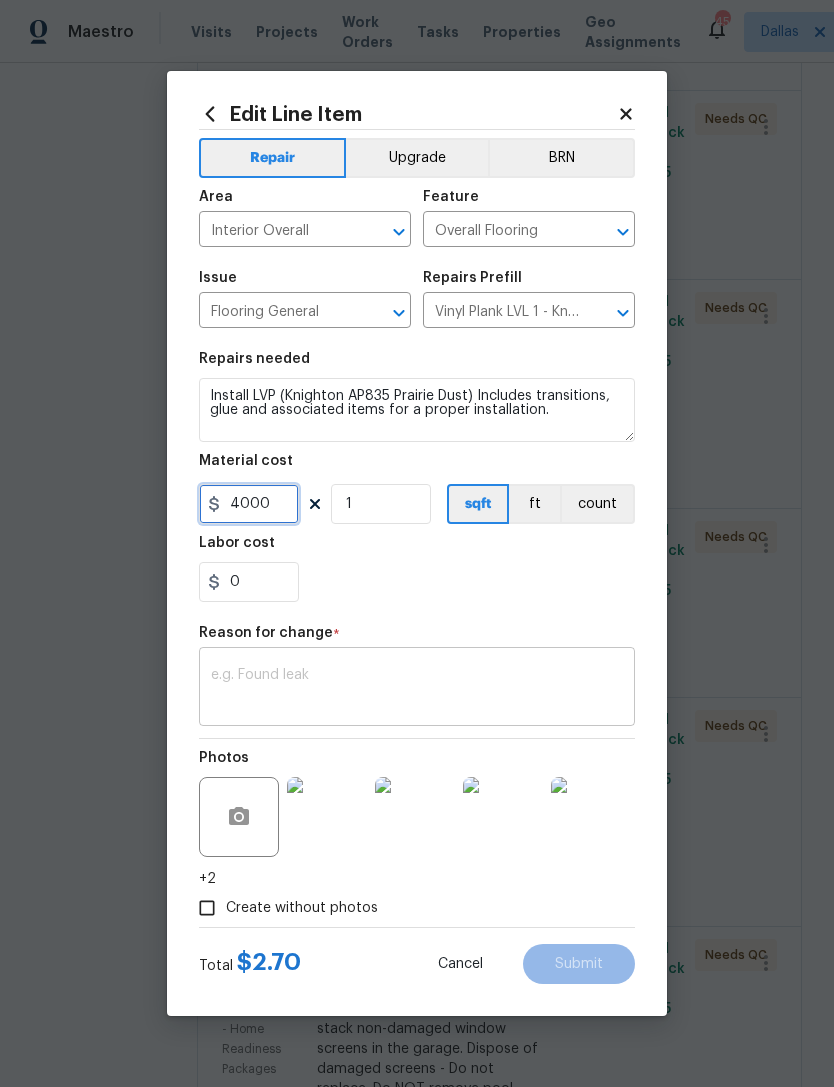 type on "4000" 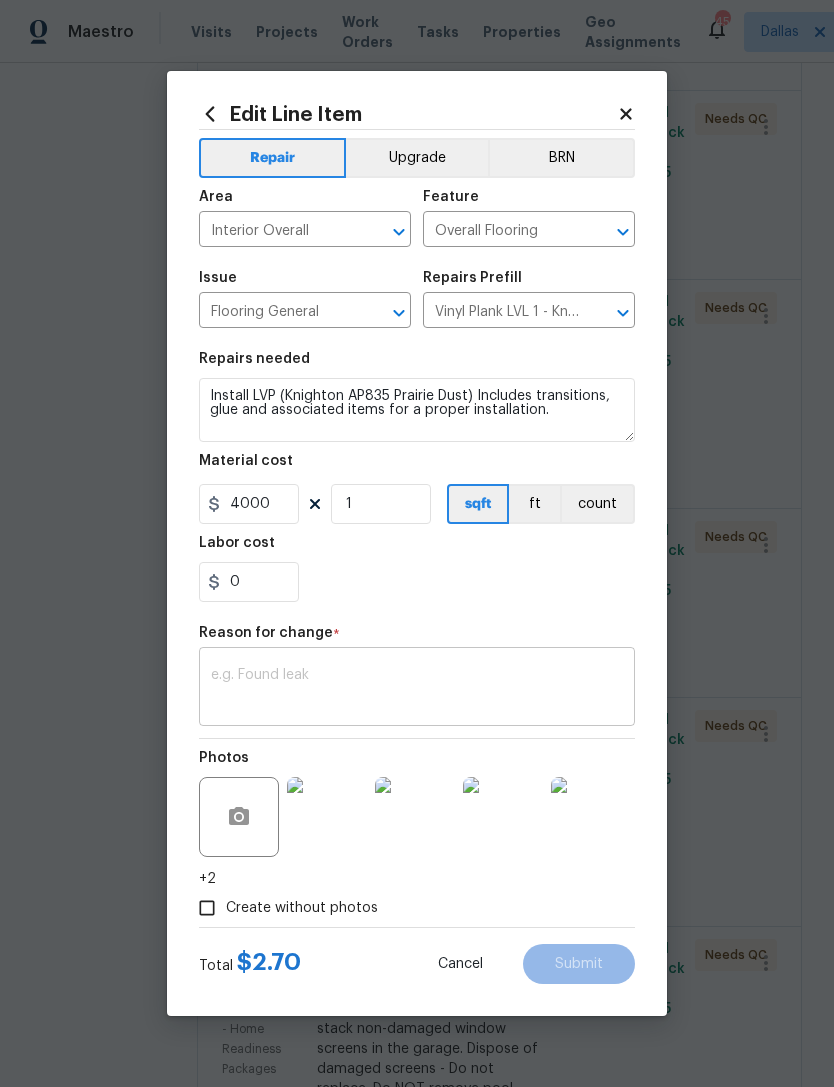 click at bounding box center [417, 689] 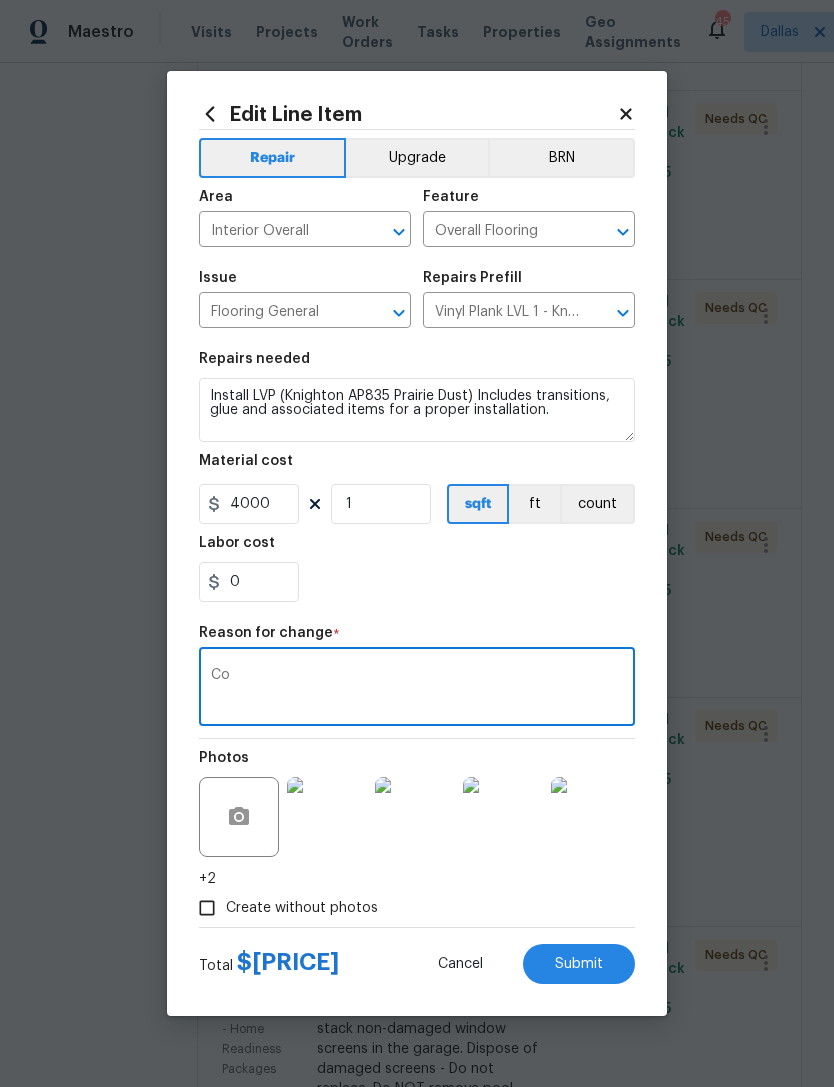 type on "Co" 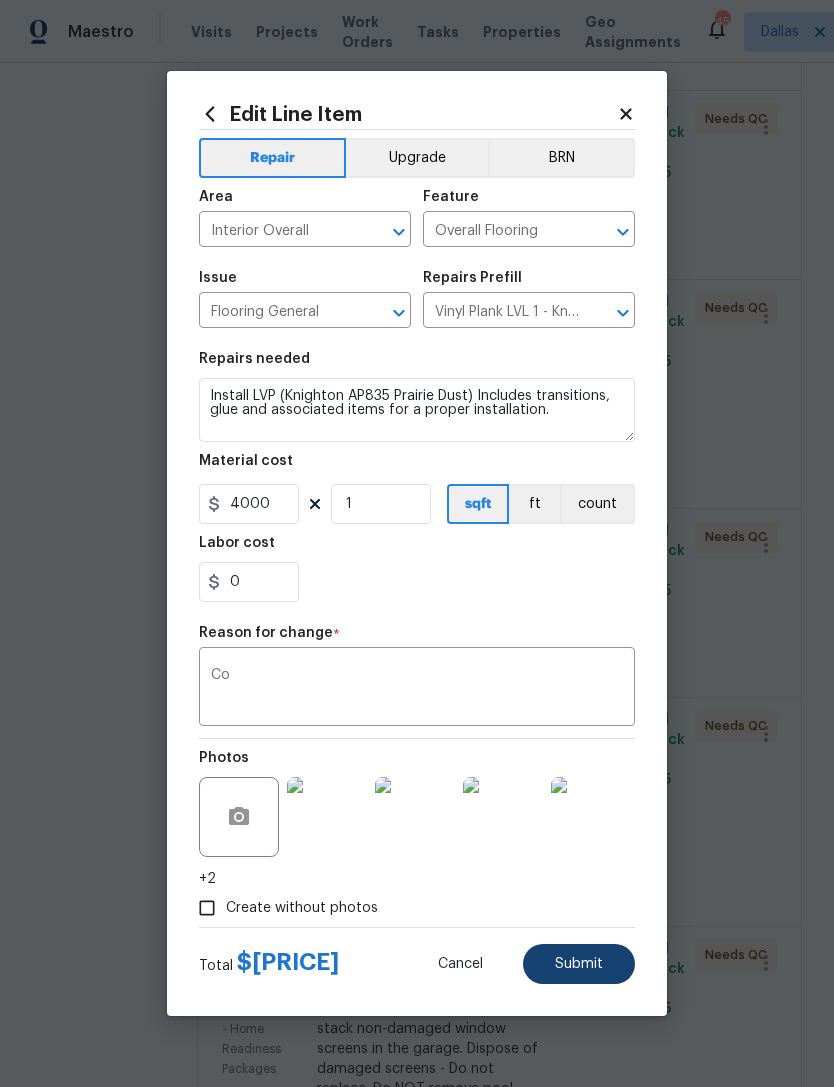 click on "Submit" at bounding box center [579, 964] 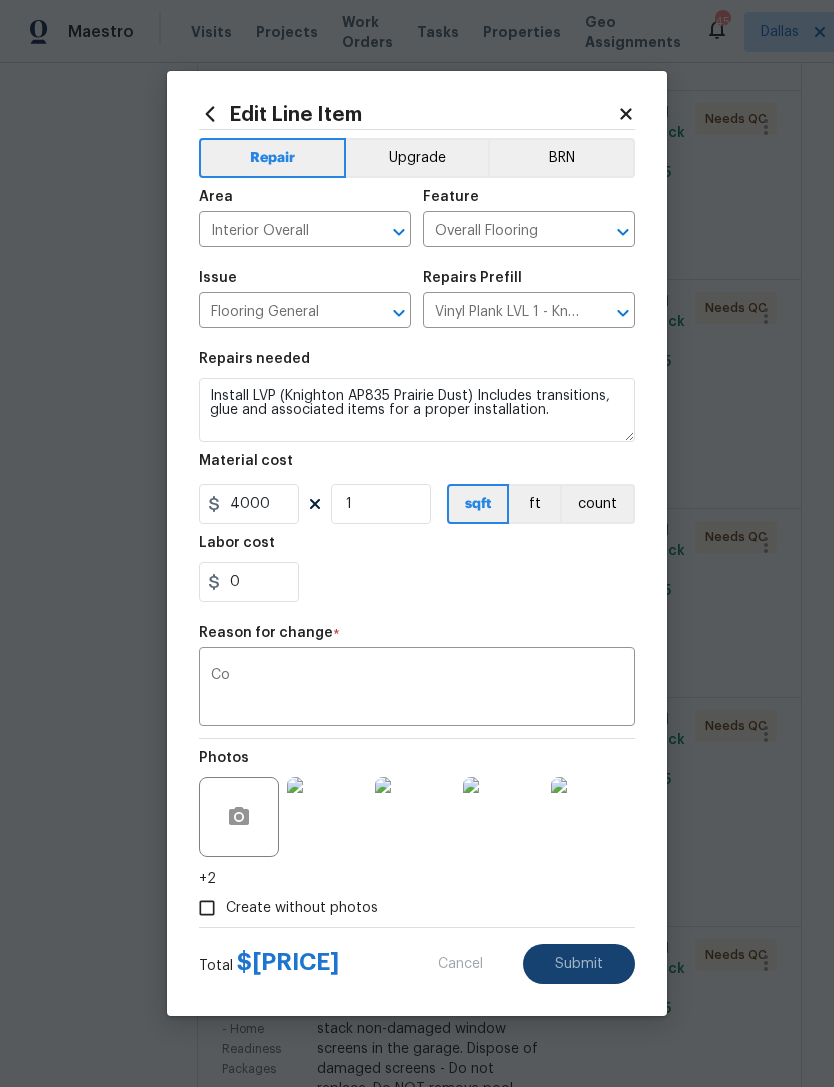 type on "1000" 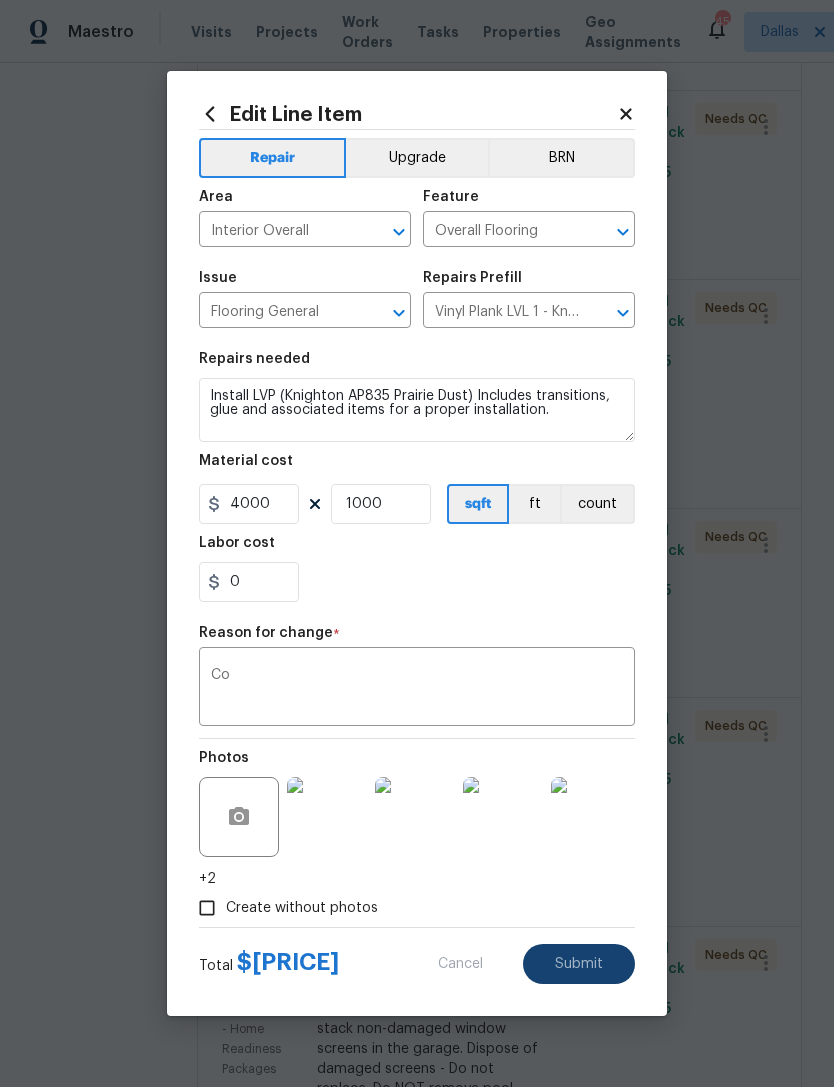 type on "2.7" 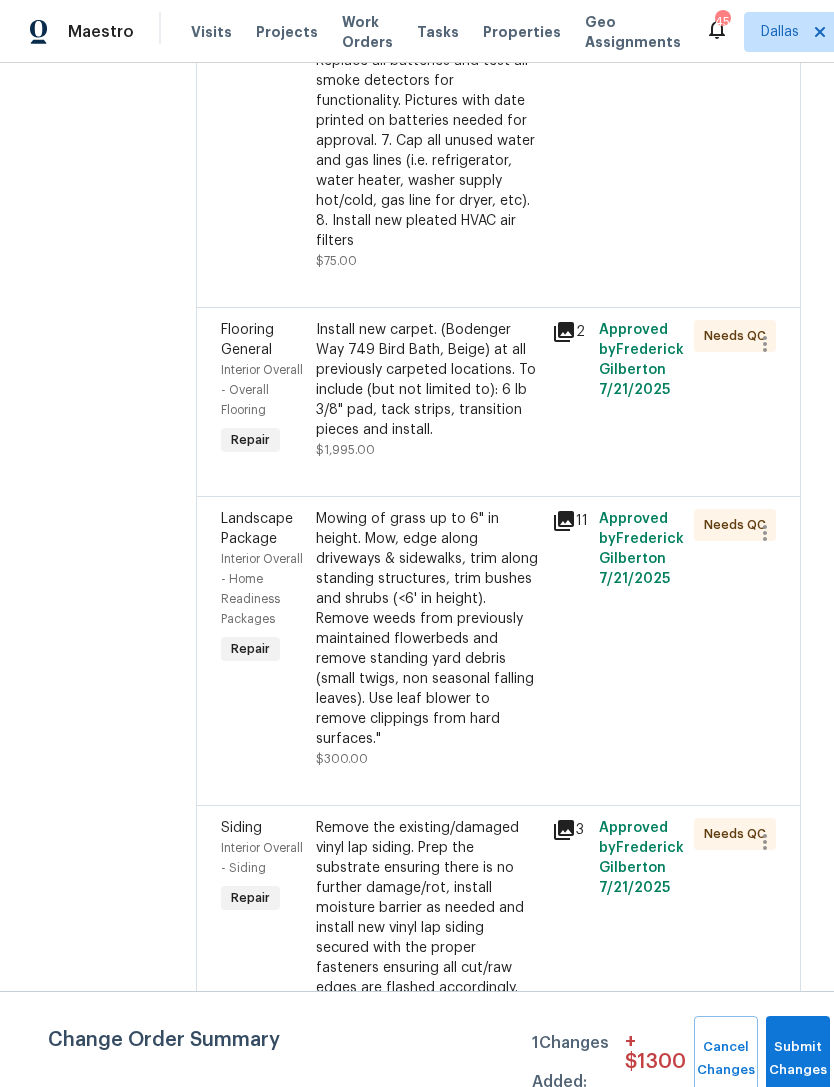 scroll, scrollTop: 3705, scrollLeft: 1, axis: both 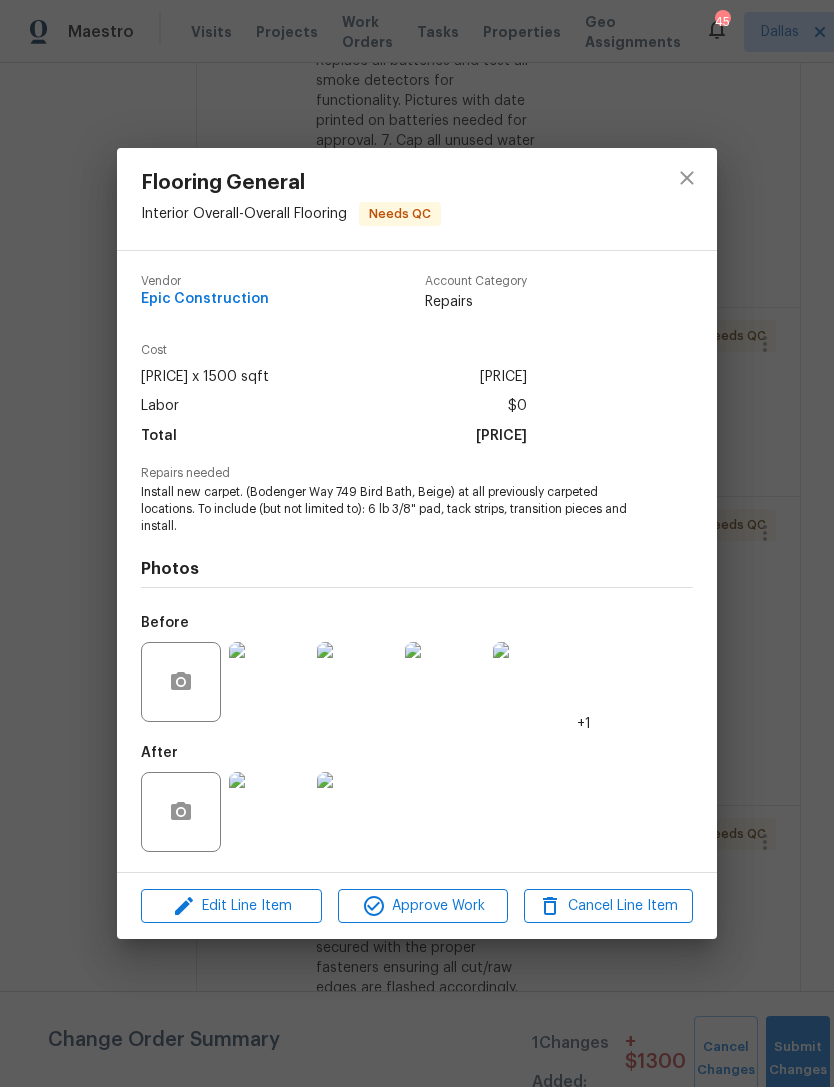 click on "Edit Line Item" at bounding box center [231, 906] 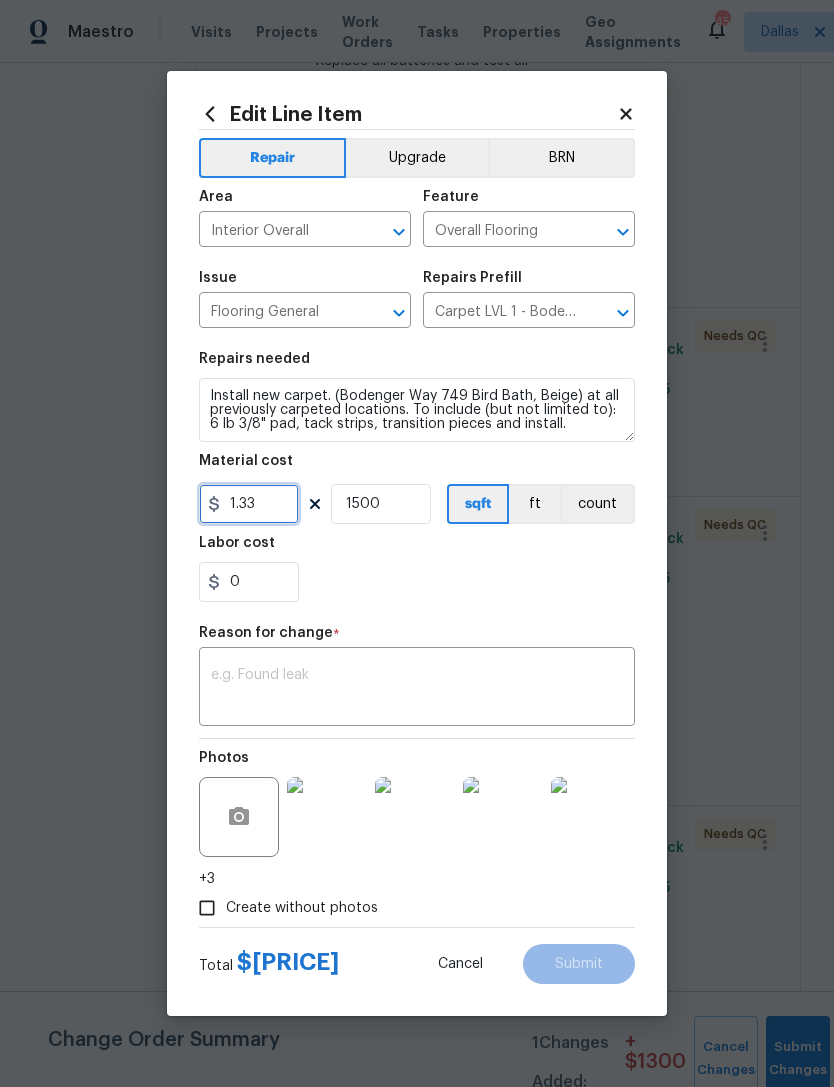 click on "1.33" at bounding box center (249, 504) 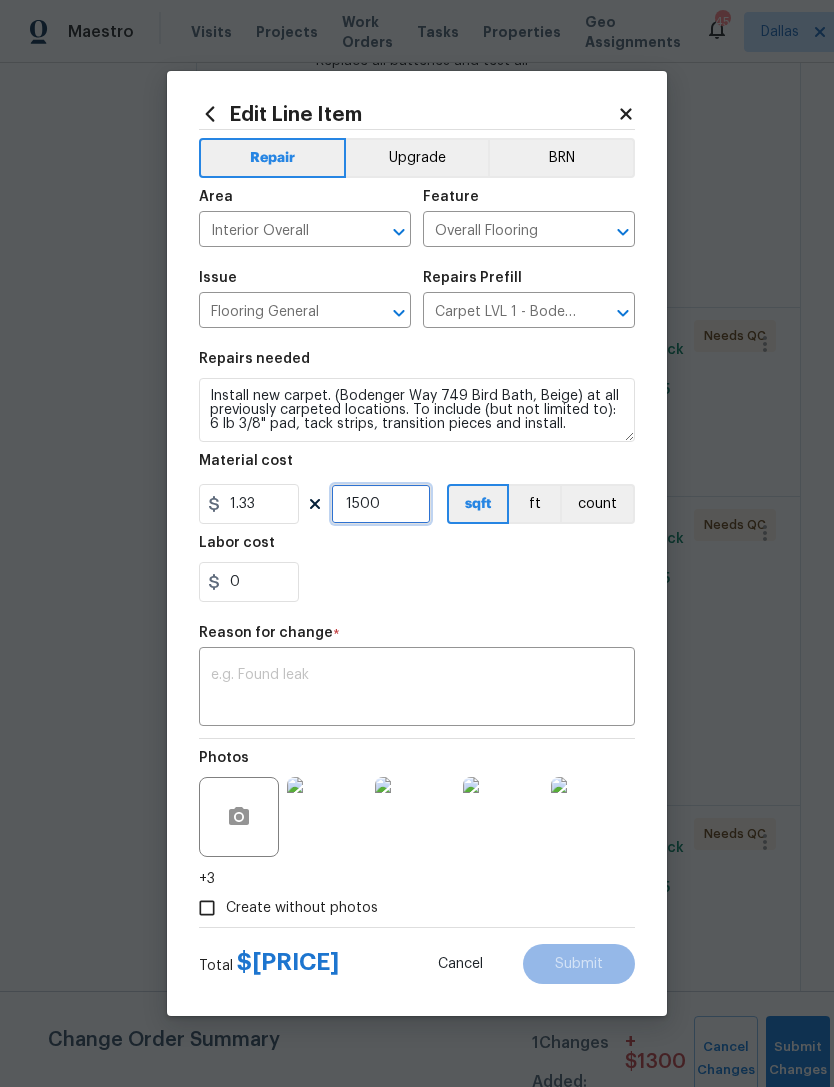 click on "1500" at bounding box center (381, 504) 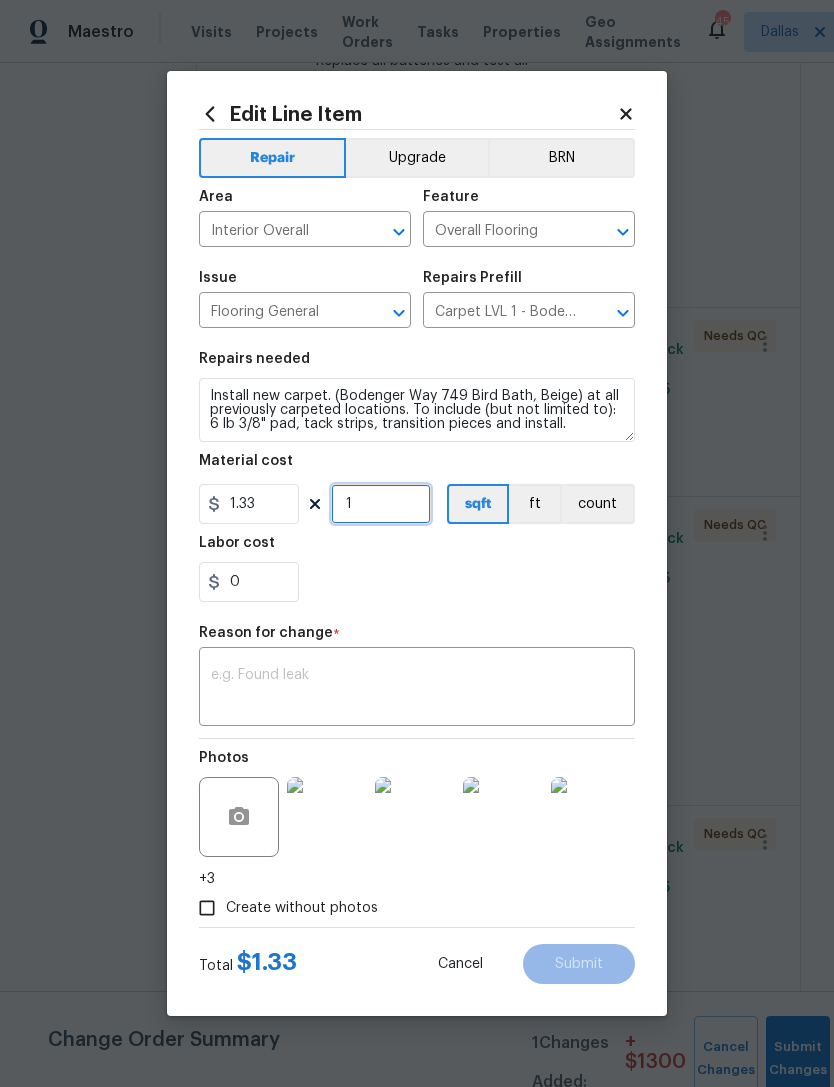 type on "1" 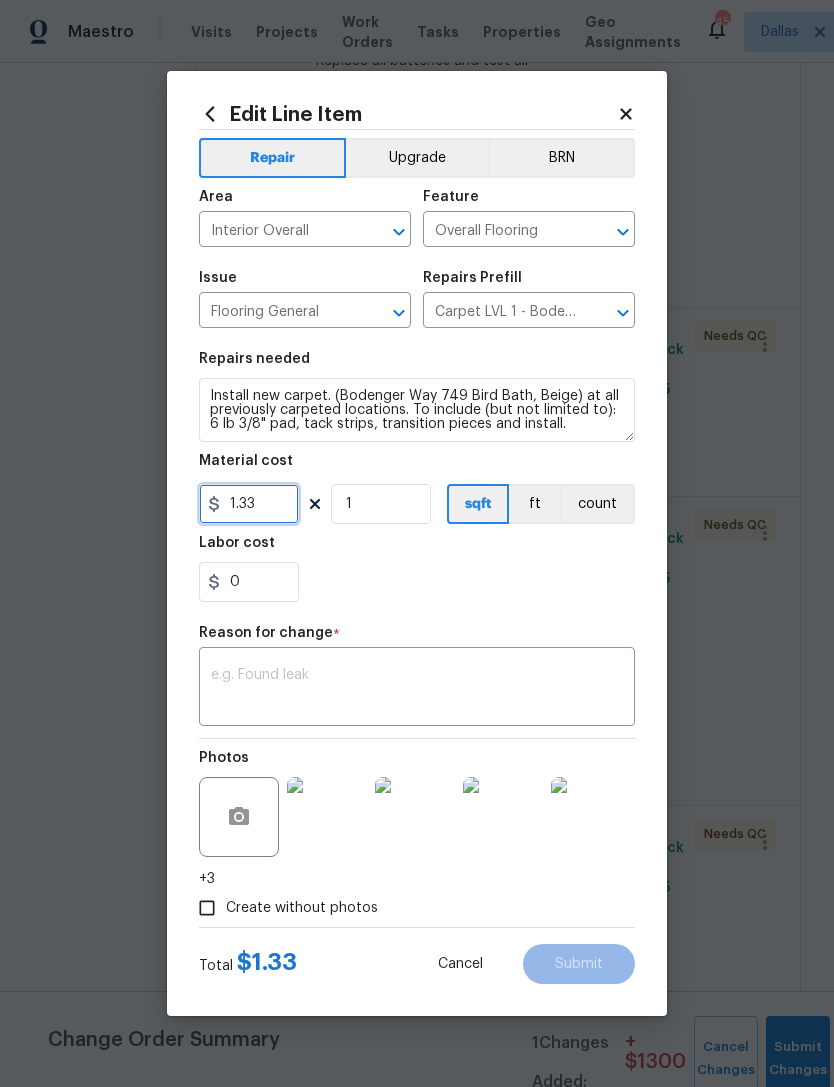 click on "1.33" at bounding box center (249, 504) 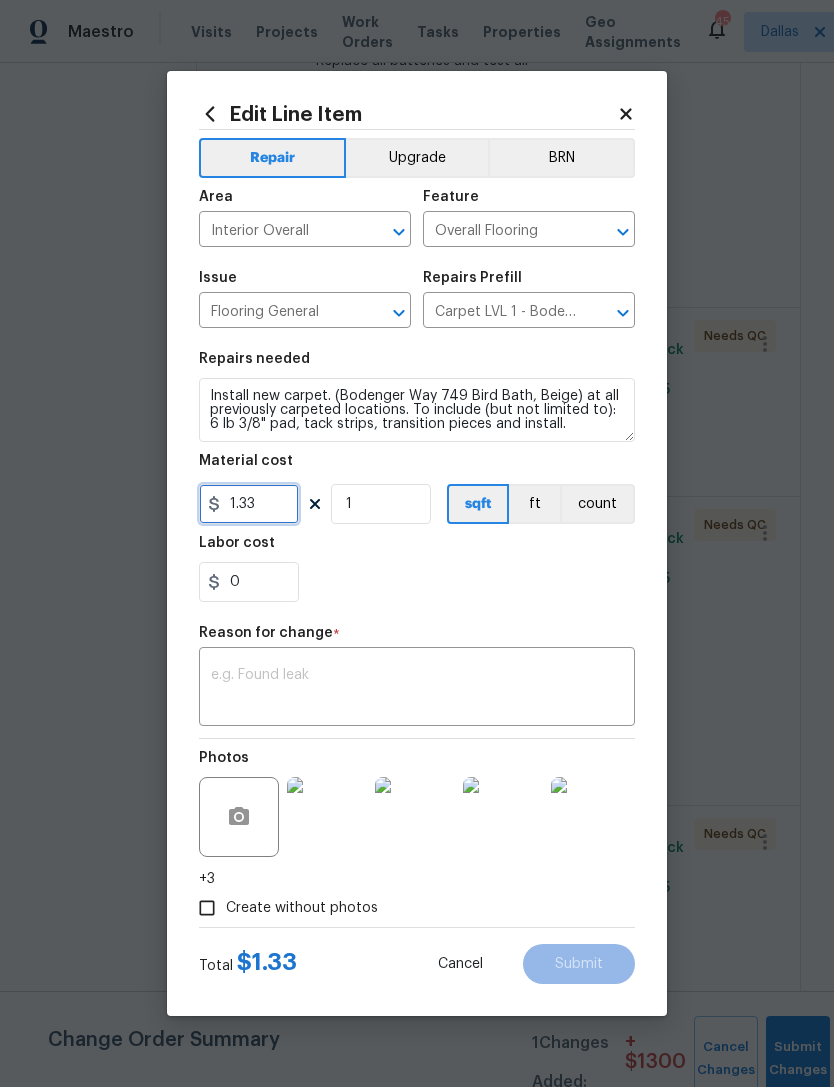 click on "1.33" at bounding box center (249, 504) 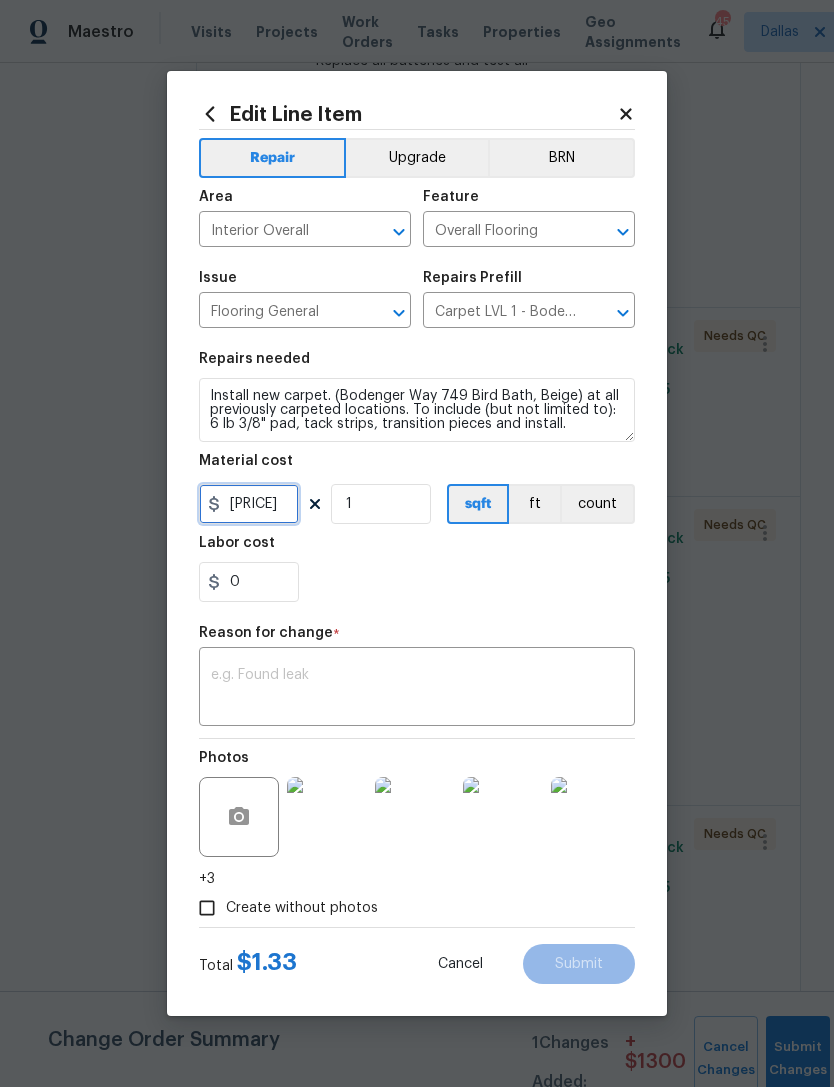 type on "[PRICE]" 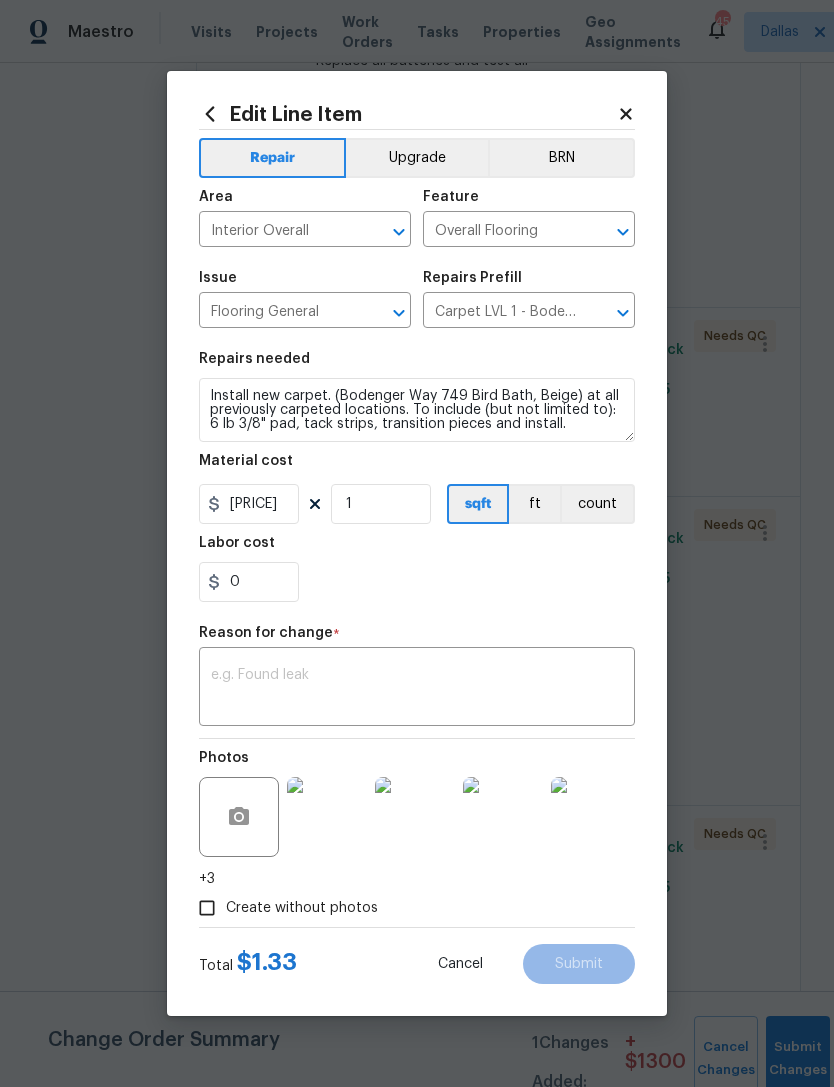 click on "Reason for change *" at bounding box center (417, 639) 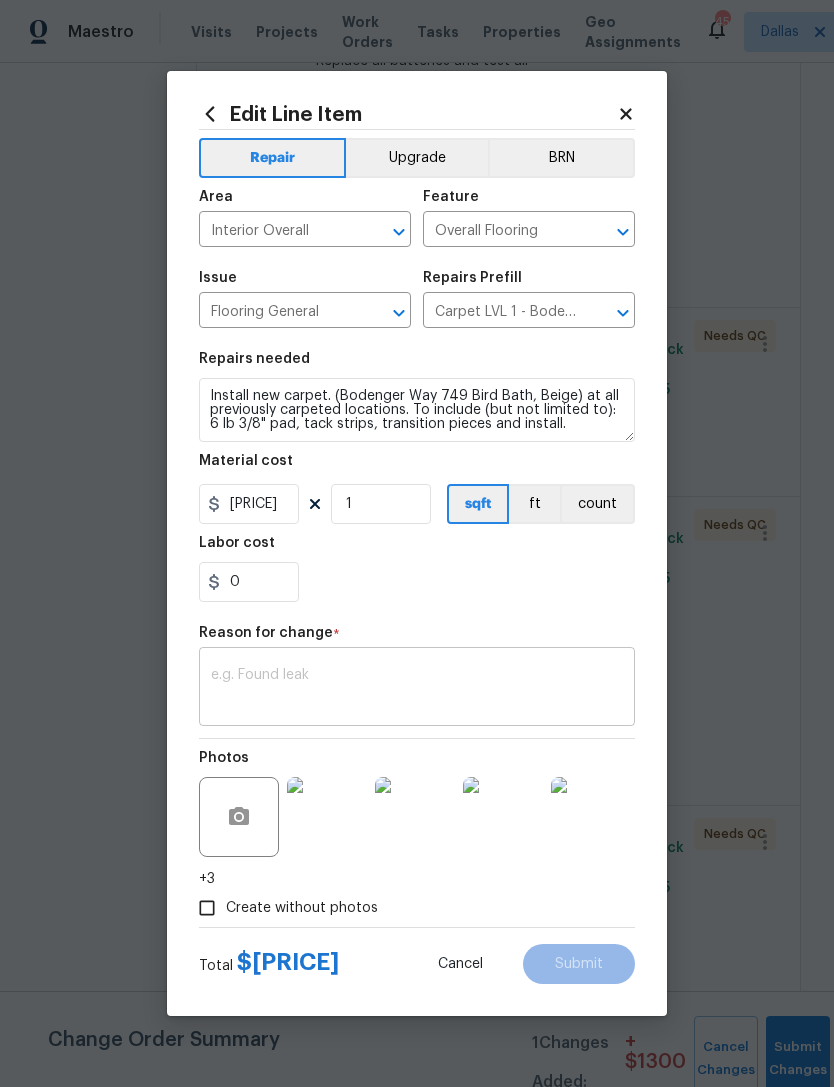 click at bounding box center (417, 689) 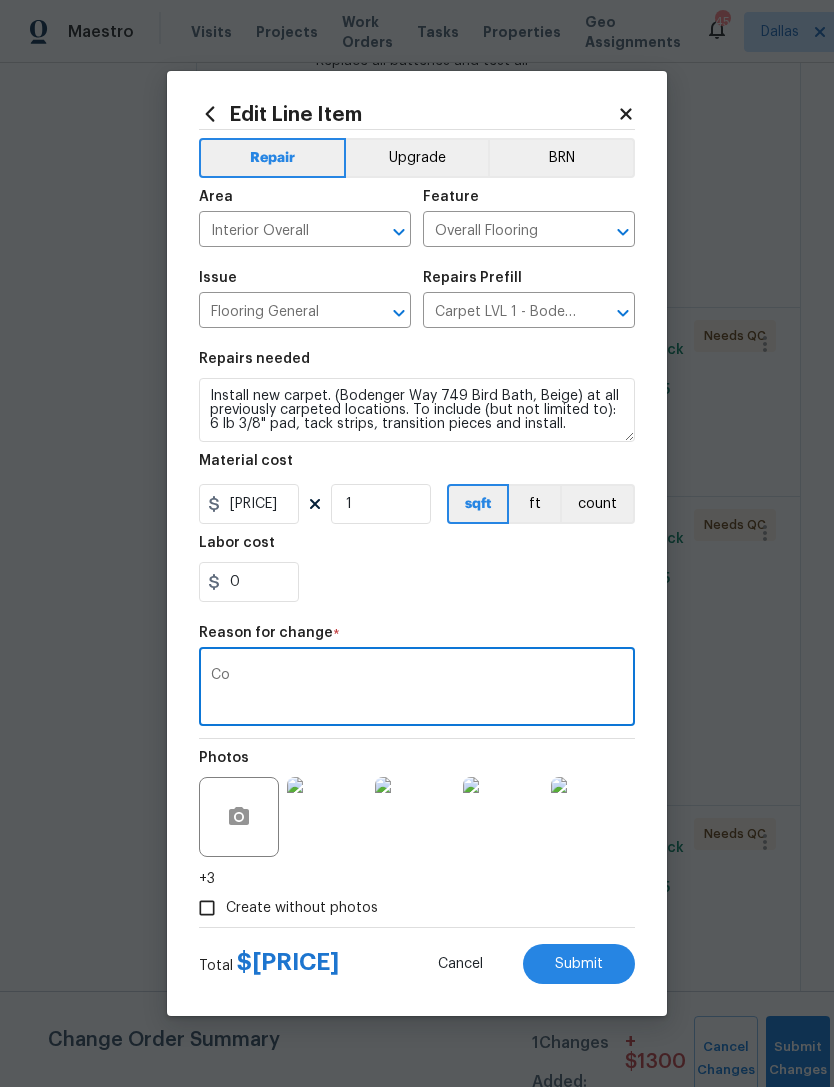 type on "Co" 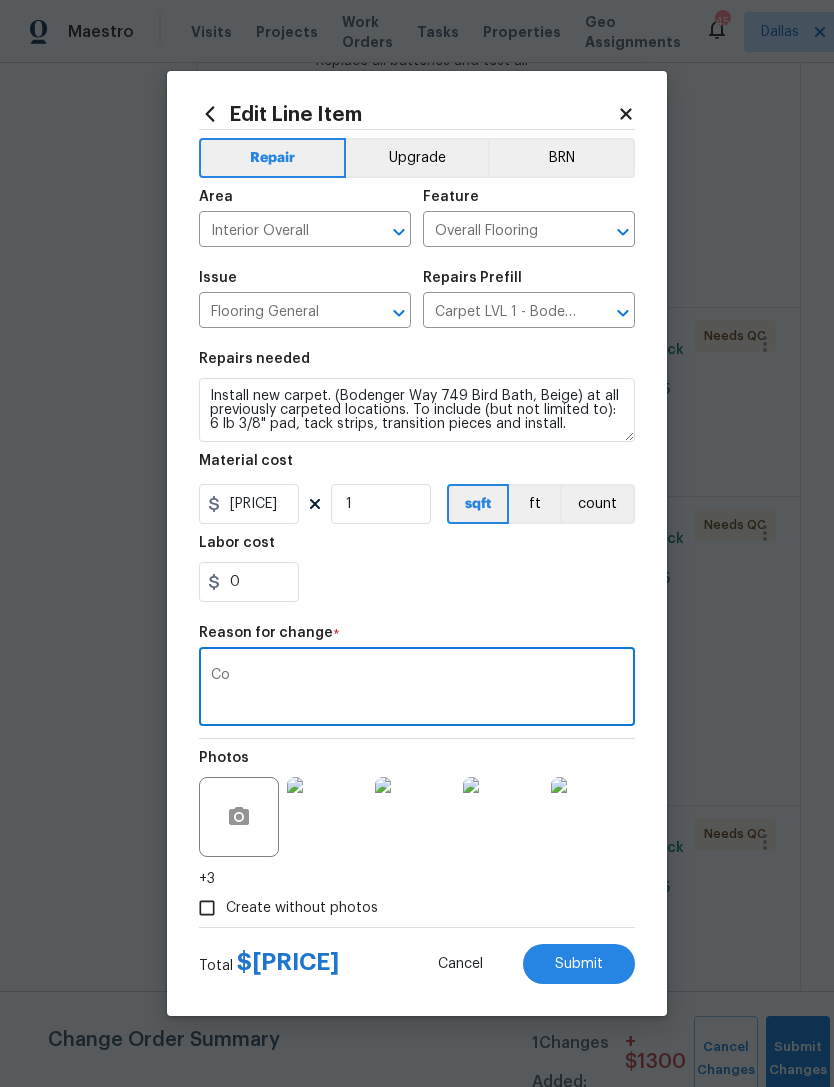 click on "Repairs needed Install new carpet. ([STREET] [NUMBER], [COLOR]) at all previously carpeted locations. To include (but not limited to): 6 lb 3/8" pad, tack strips, transition pieces and install. Material cost [NUMBER] 1 sqft ft count Labor cost 0" at bounding box center (417, 477) 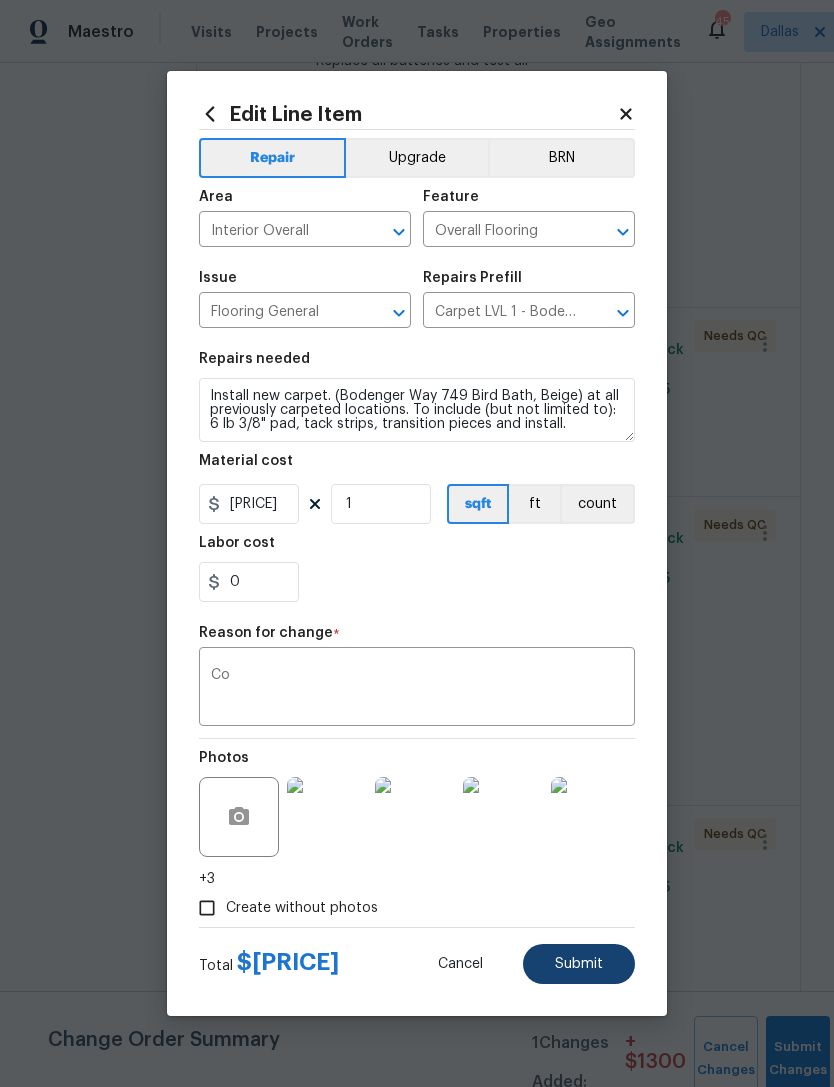 click on "Submit" at bounding box center (579, 964) 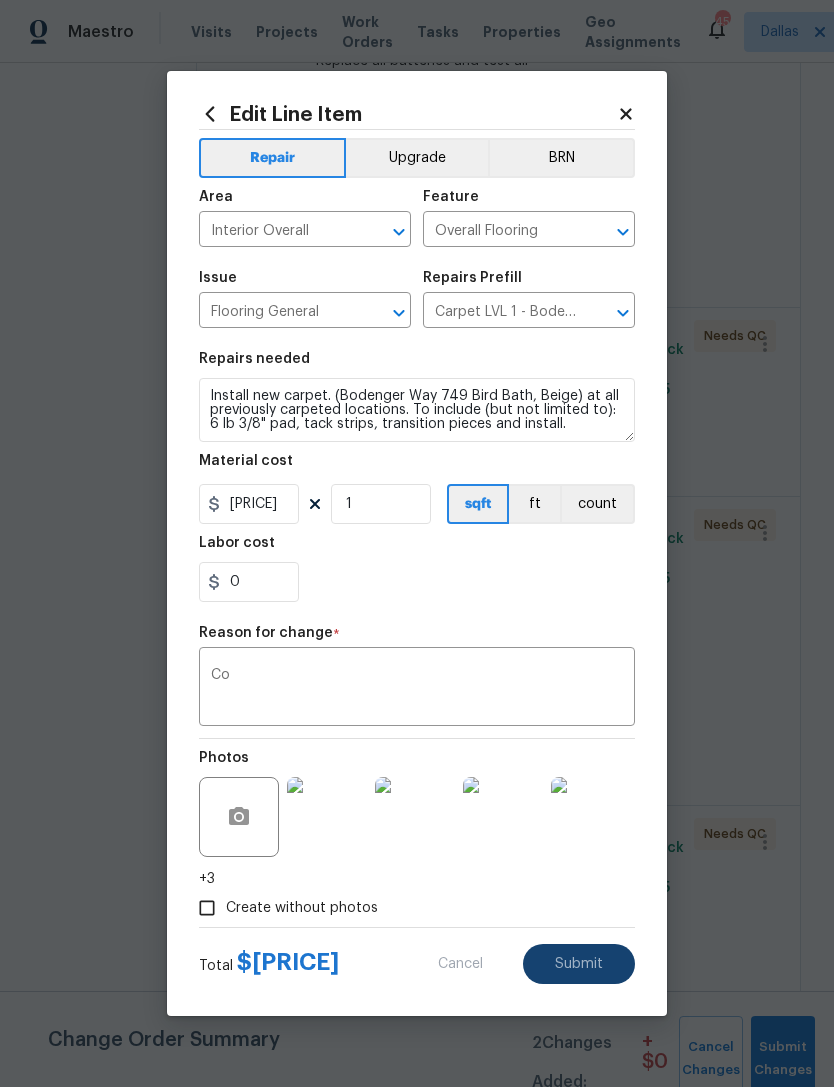 type on "1500" 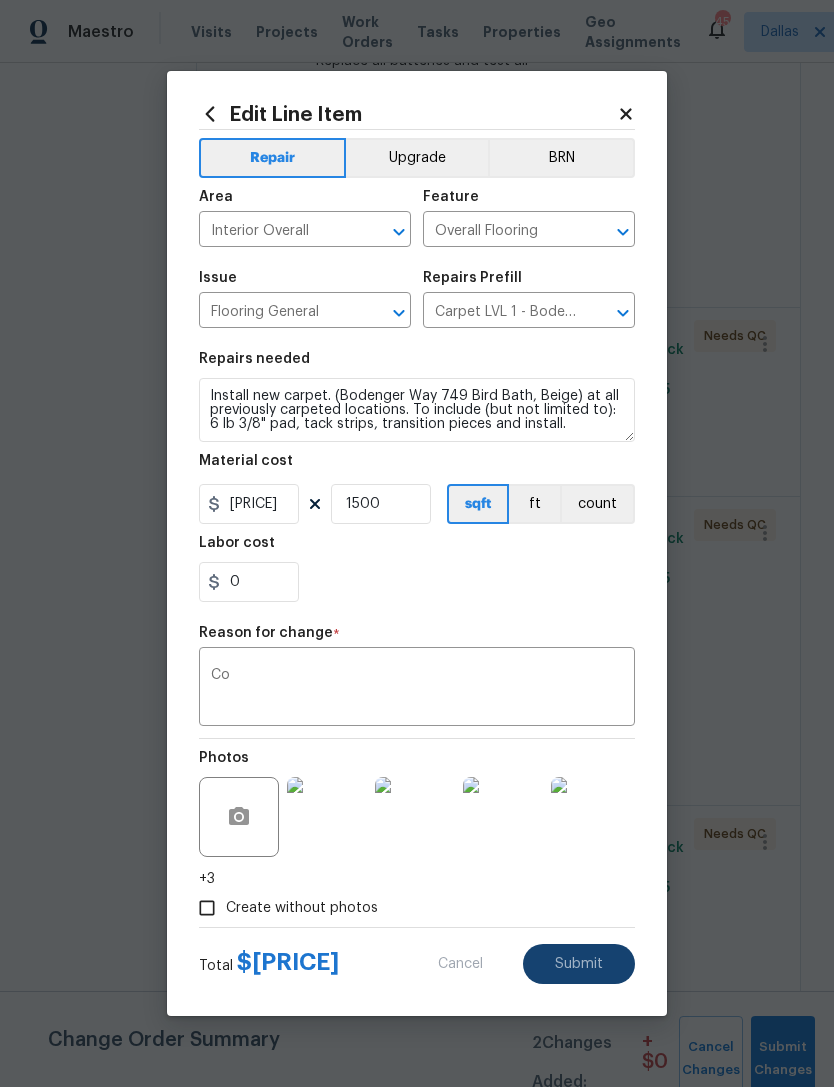 type on "1.33" 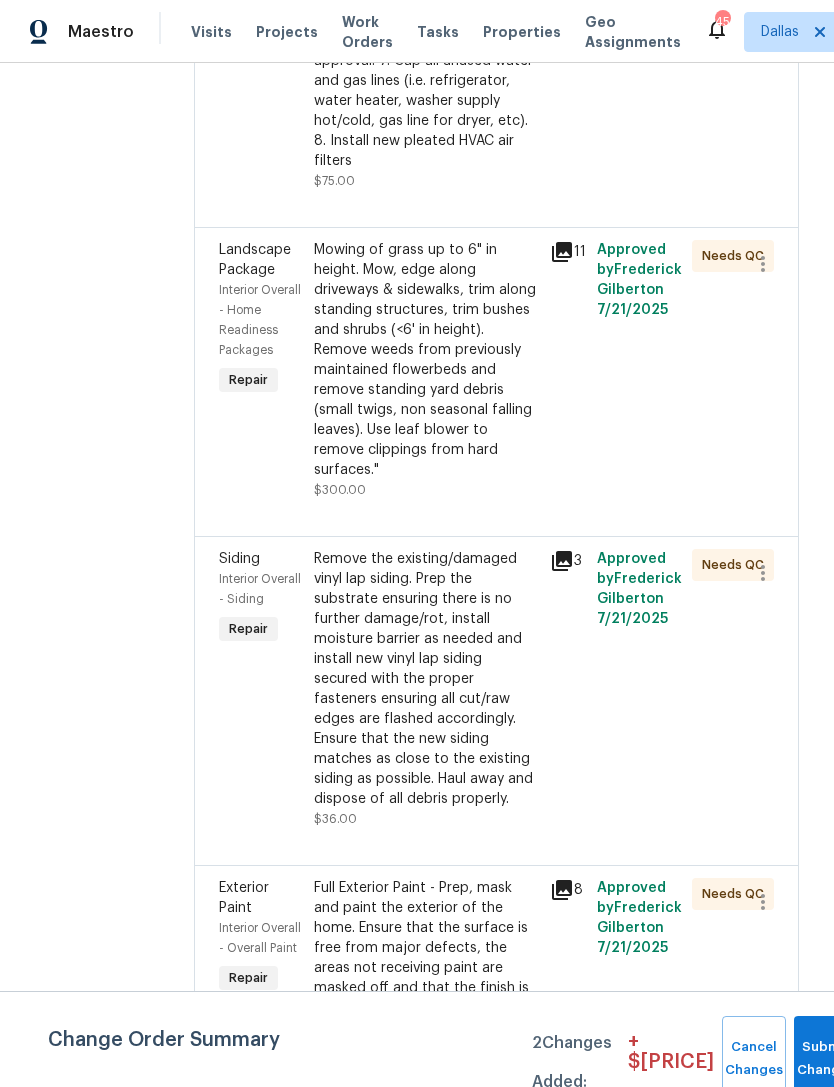 scroll, scrollTop: 4137, scrollLeft: 1, axis: both 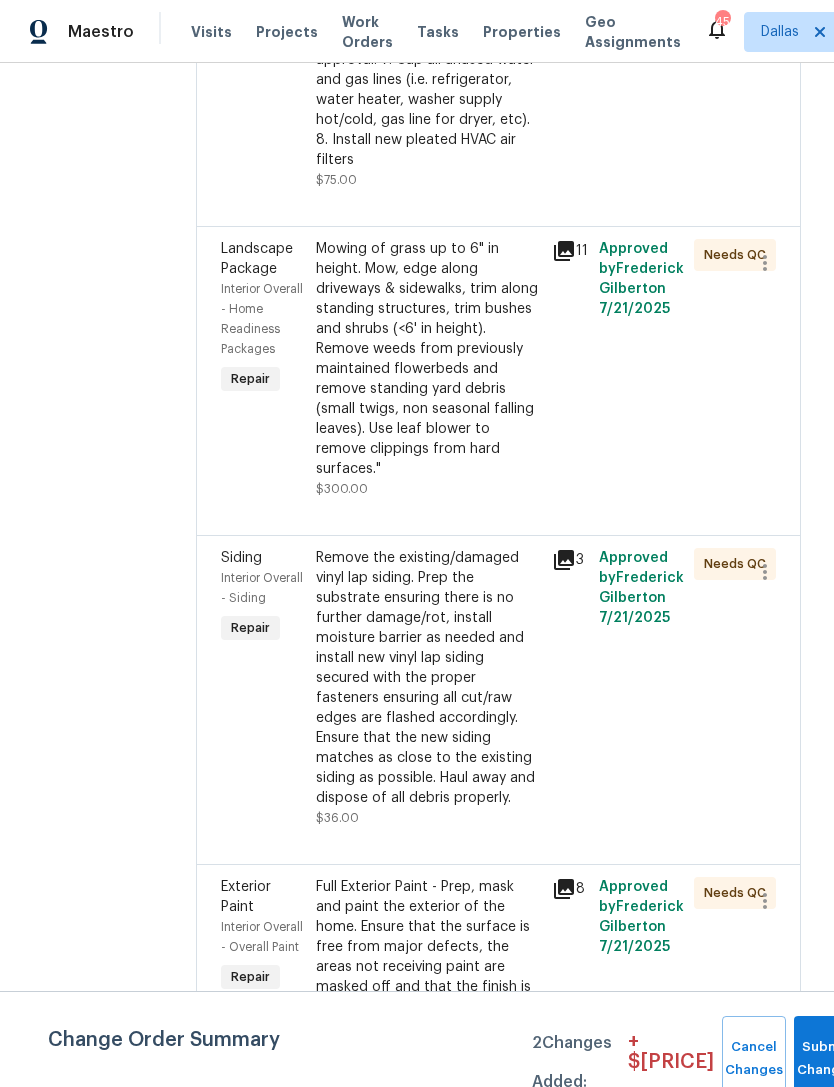 click on "Mowing of grass up to 6" in height. Mow, edge along driveways & sidewalks, trim along standing structures, trim bushes and shrubs (<6' in height). Remove weeds from previously maintained flowerbeds and remove standing yard debris (small twigs, non seasonal falling leaves).  Use leaf blower to remove clippings from hard surfaces."" at bounding box center (428, 359) 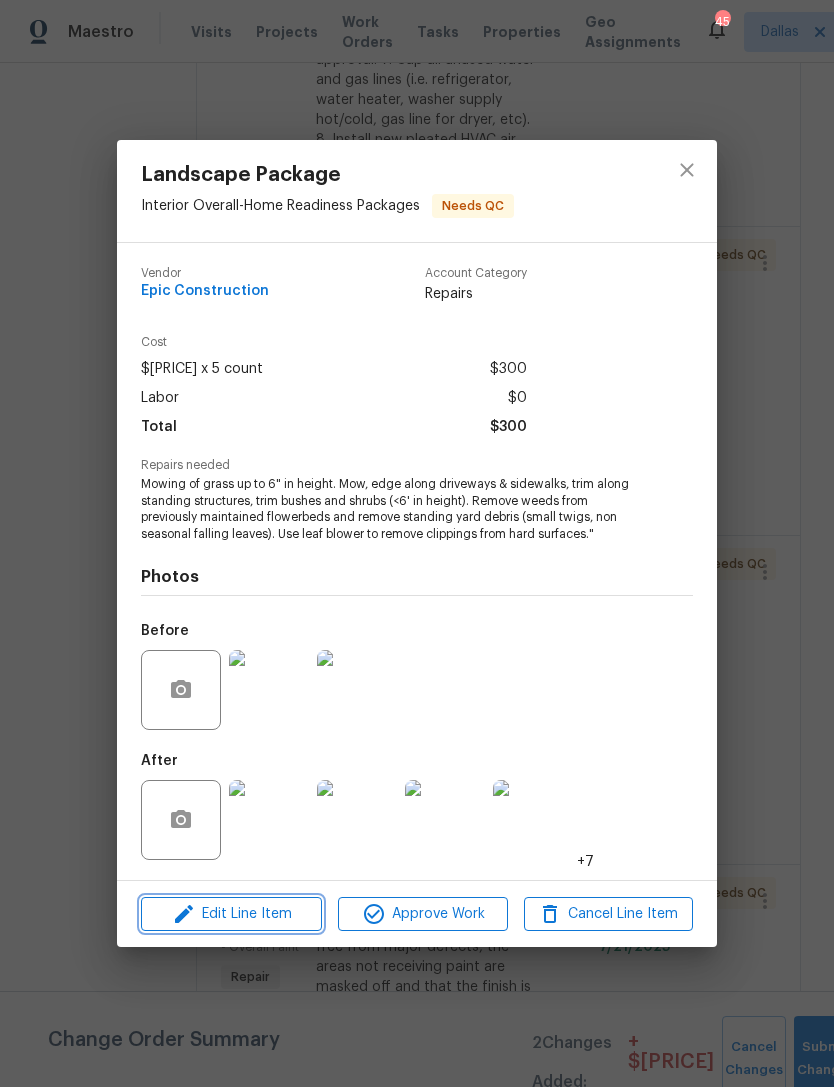 click on "Edit Line Item" at bounding box center [231, 914] 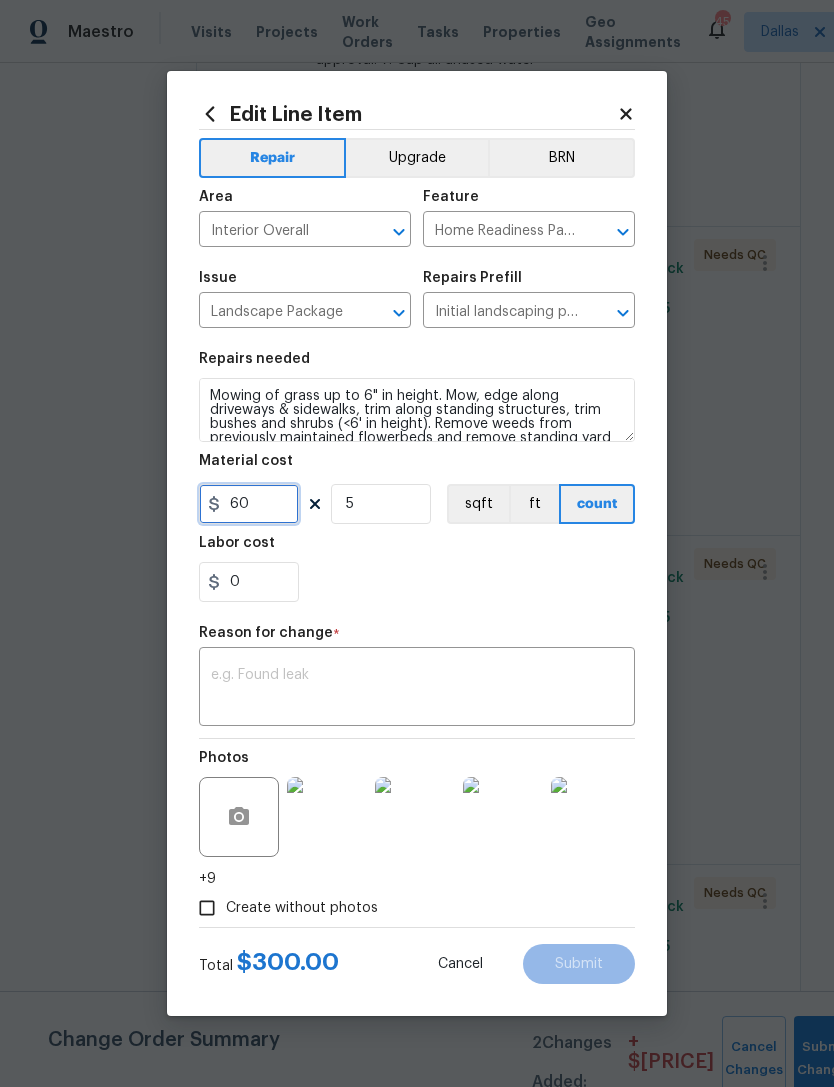 click on "60" at bounding box center [249, 504] 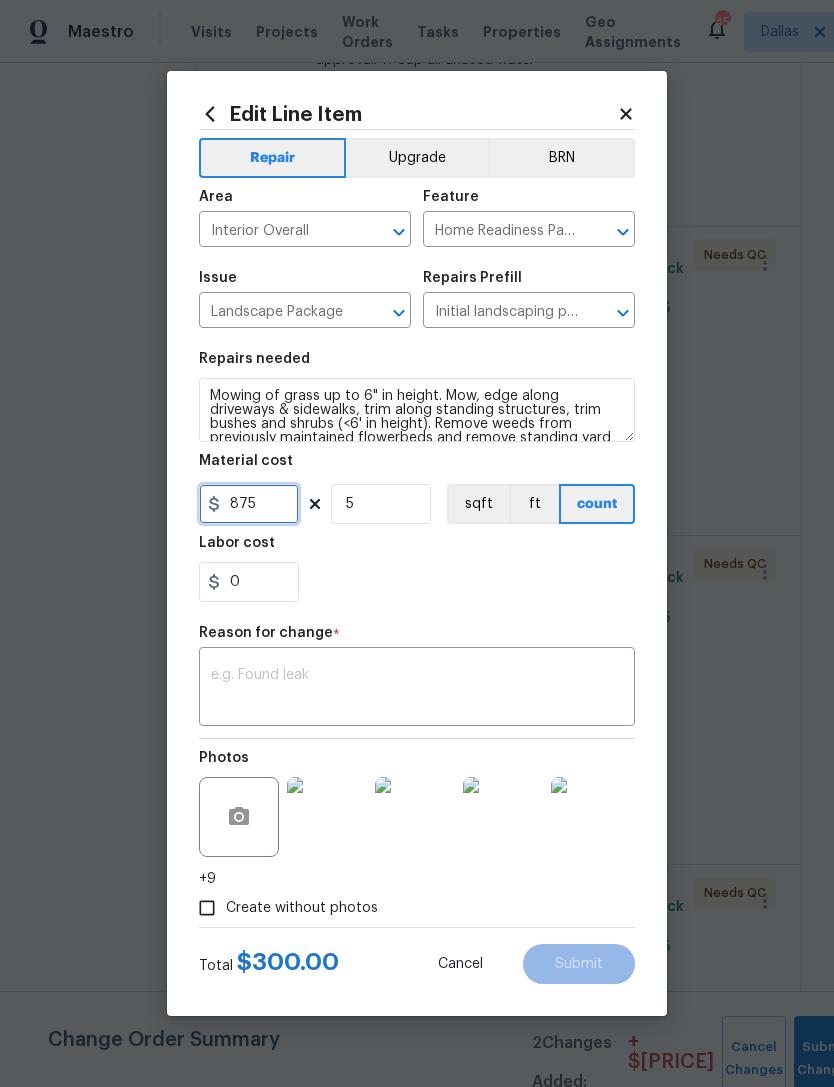 type on "875" 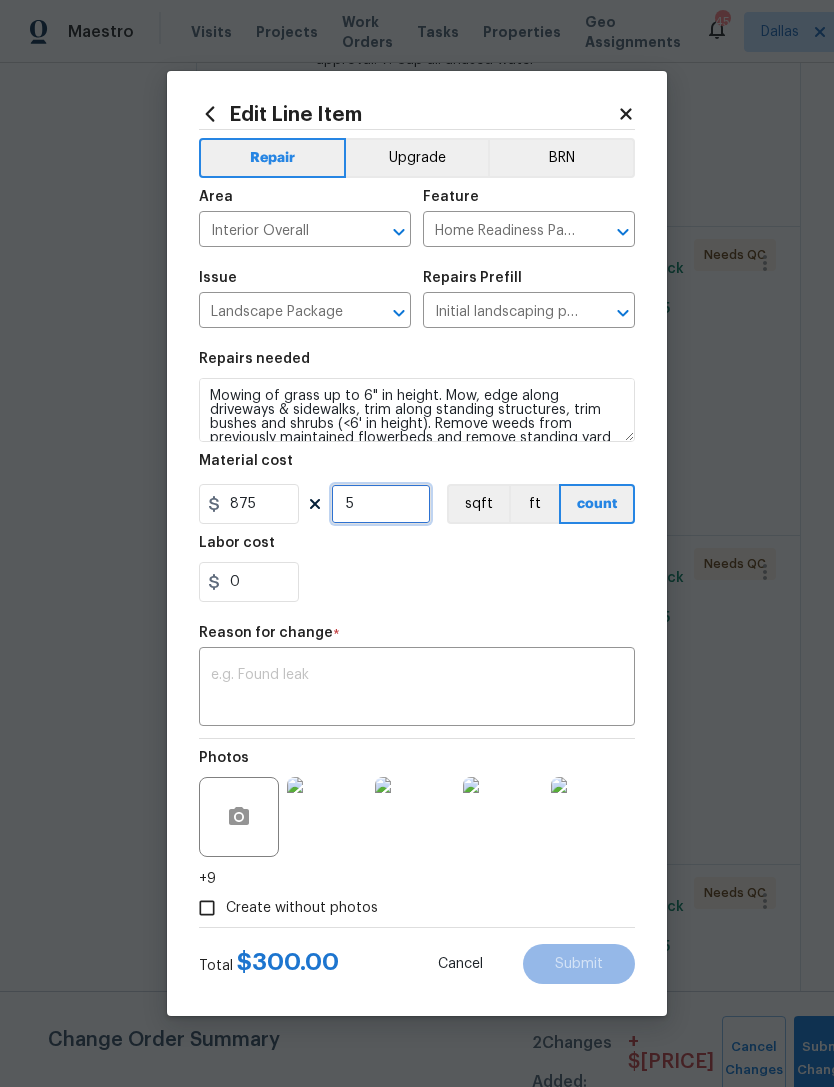 click on "5" at bounding box center [381, 504] 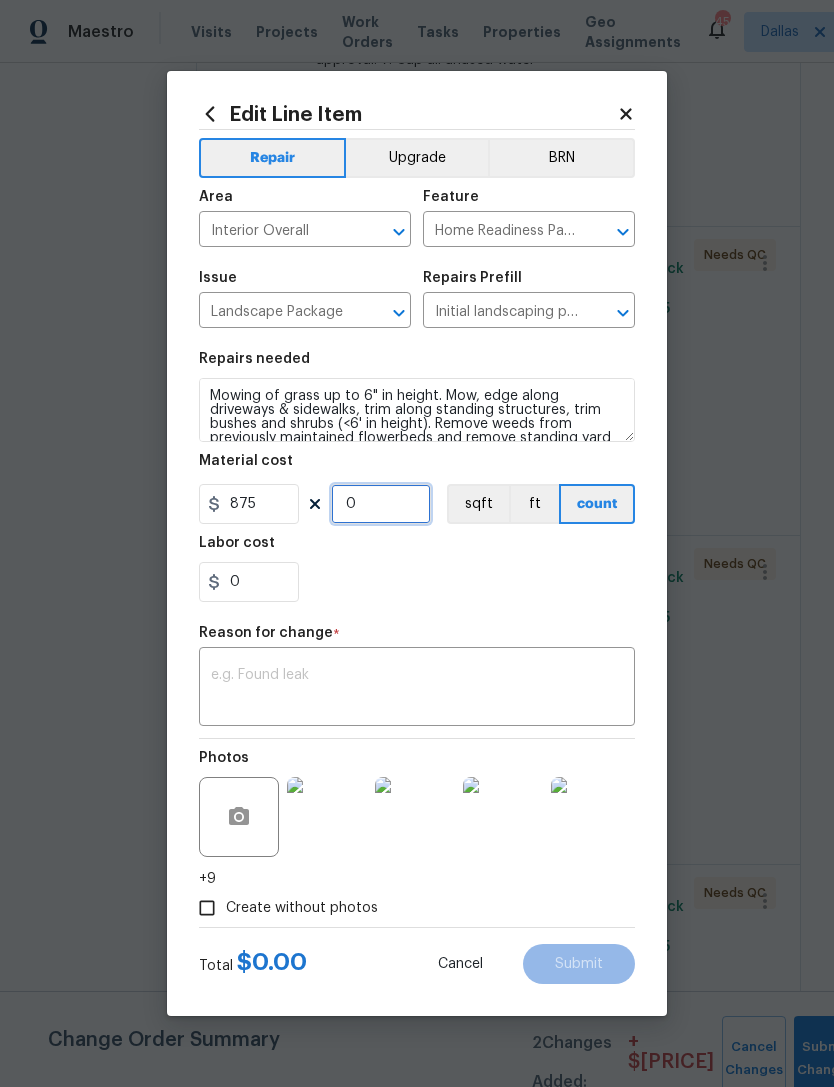 type on "1" 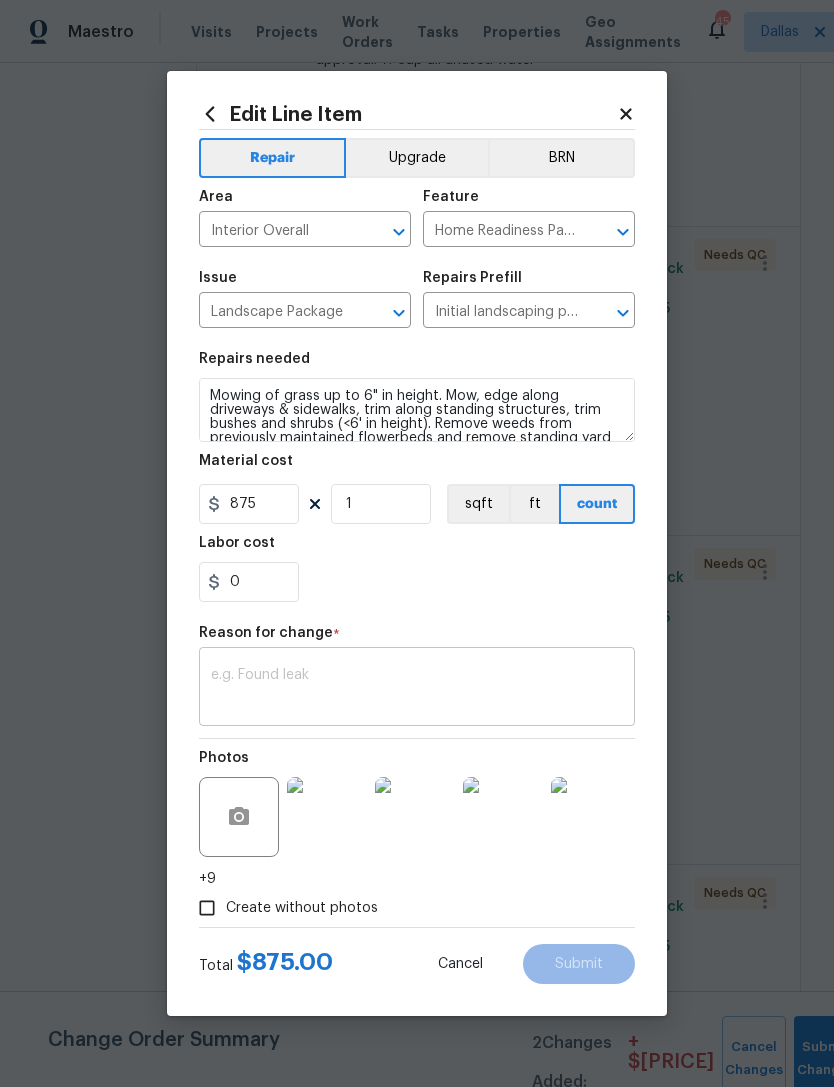 click at bounding box center [417, 689] 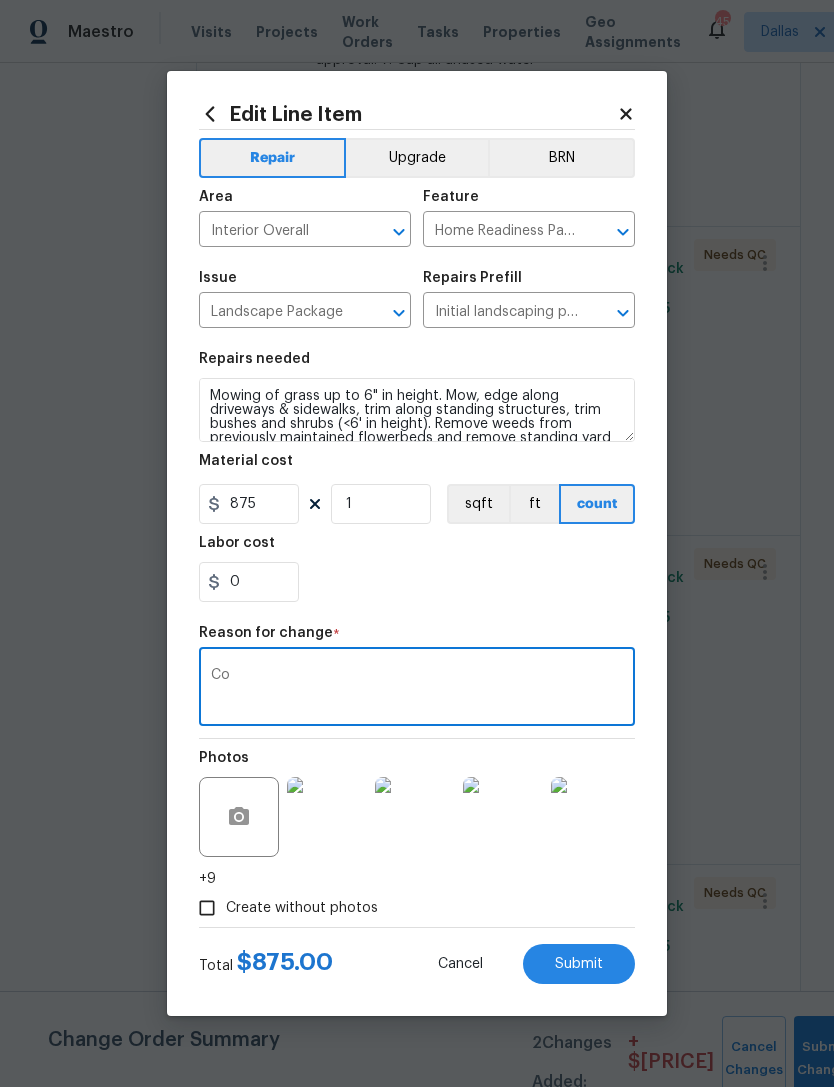 type on "Co" 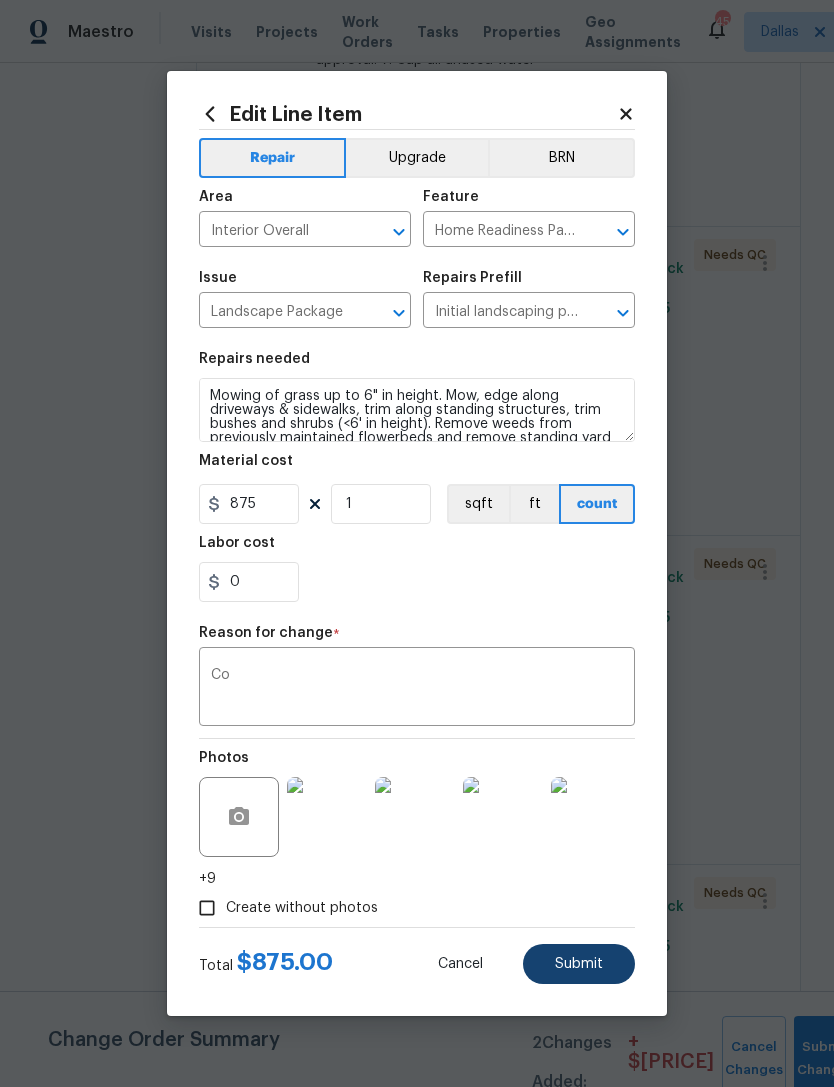 click on "Submit" at bounding box center (579, 964) 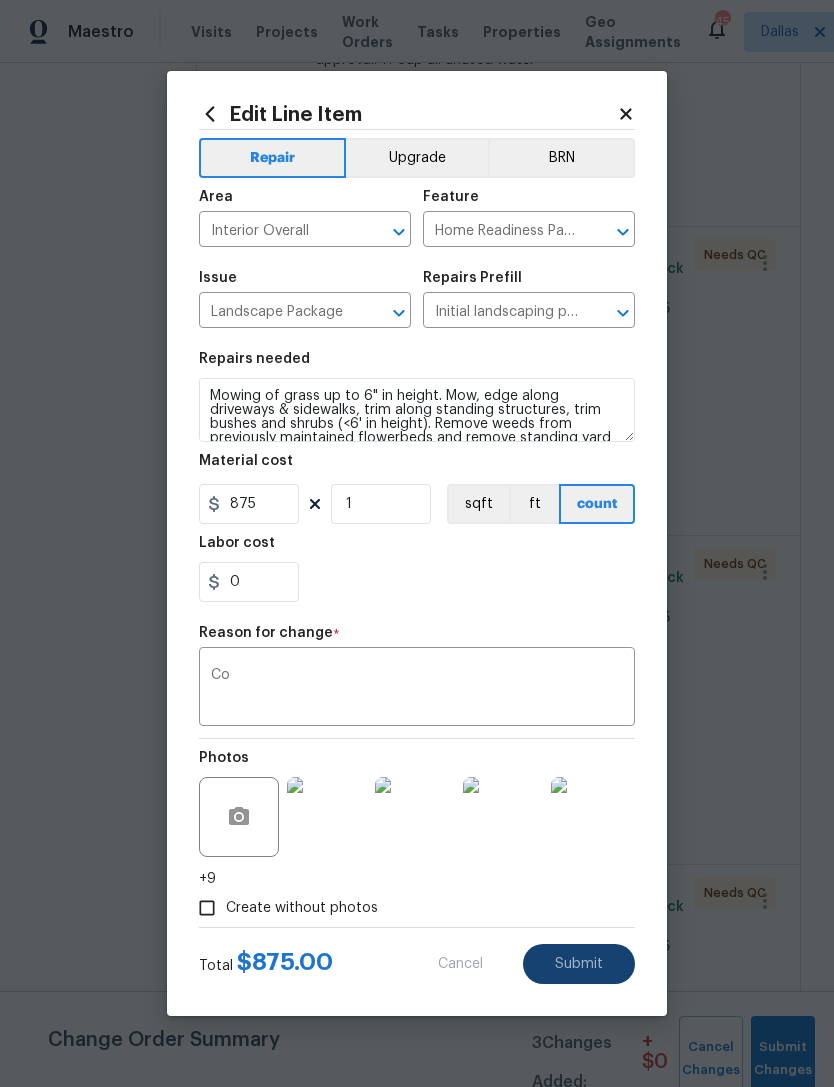 type on "60" 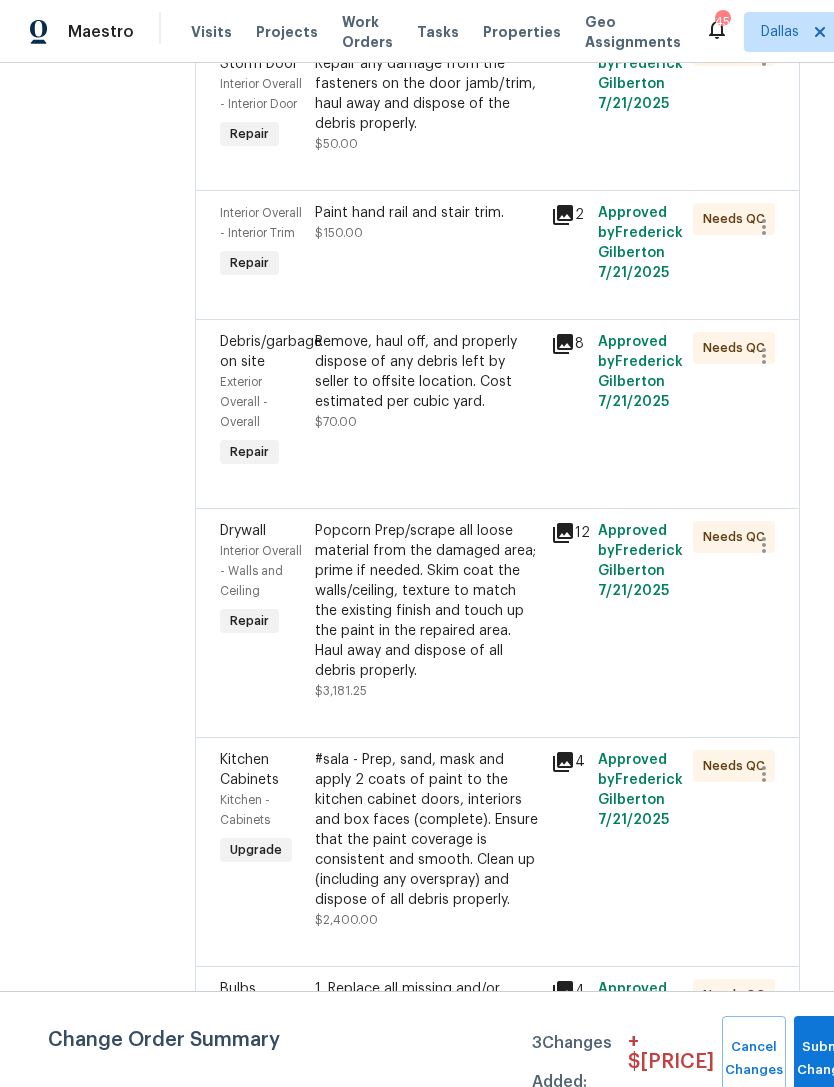 scroll, scrollTop: 3216, scrollLeft: 1, axis: both 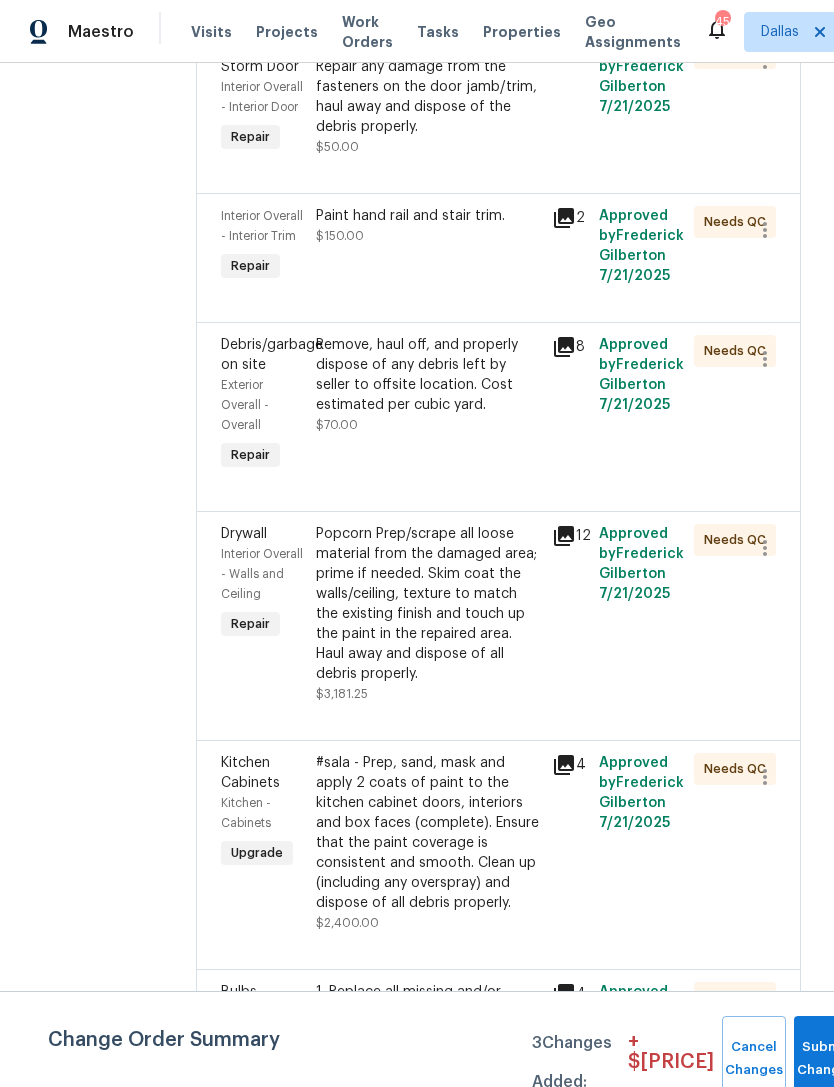 click on "Remove, haul off, and properly dispose of any debris left by seller to offsite location. Cost estimated per cubic yard." at bounding box center (428, 375) 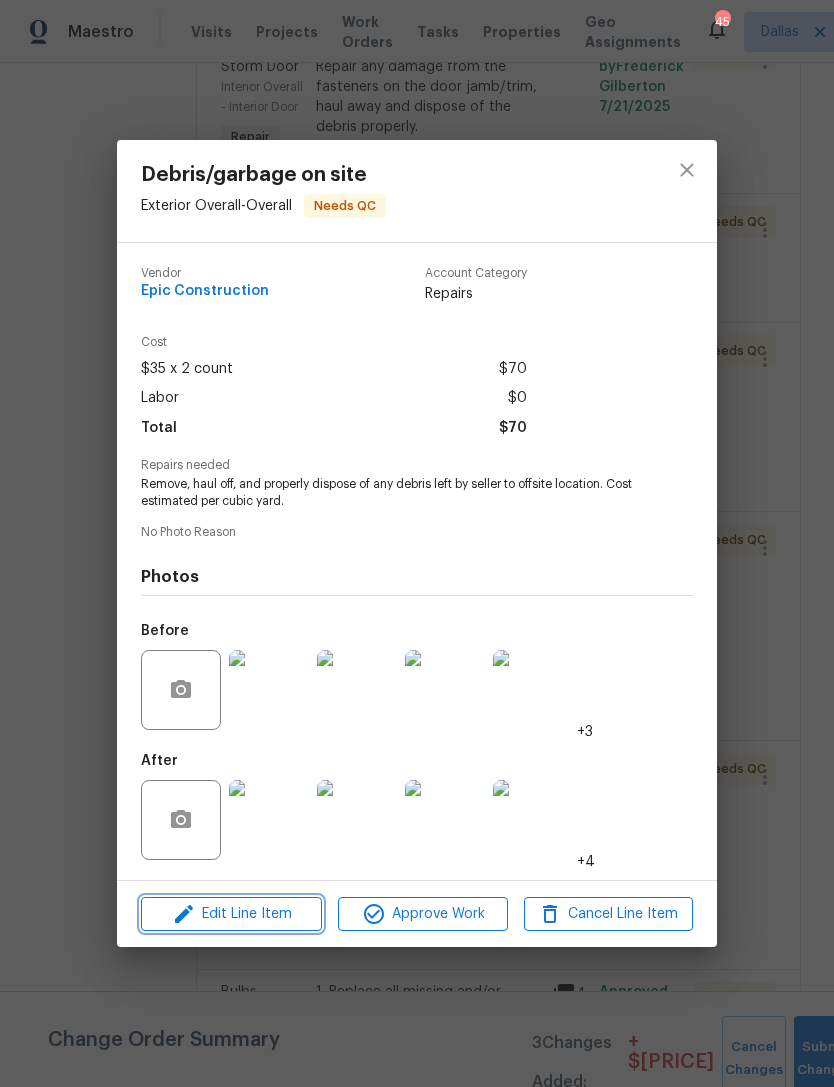 click on "Edit Line Item" at bounding box center [231, 914] 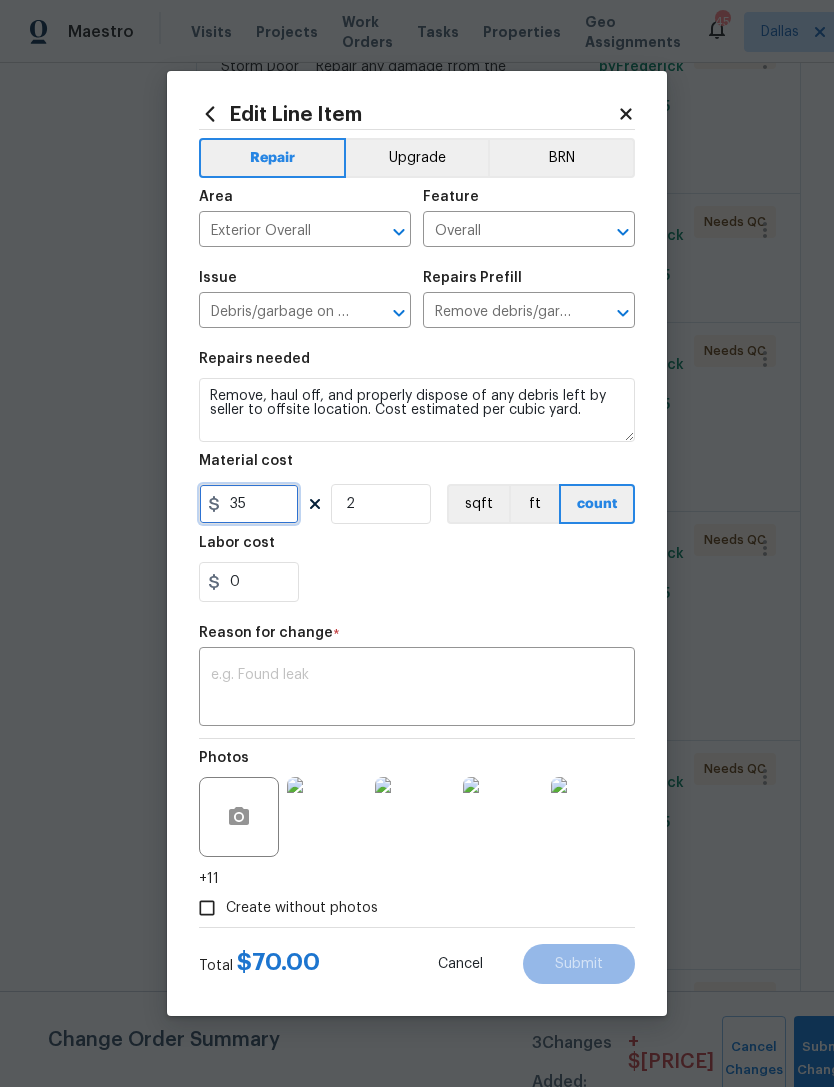 click on "35" at bounding box center [249, 504] 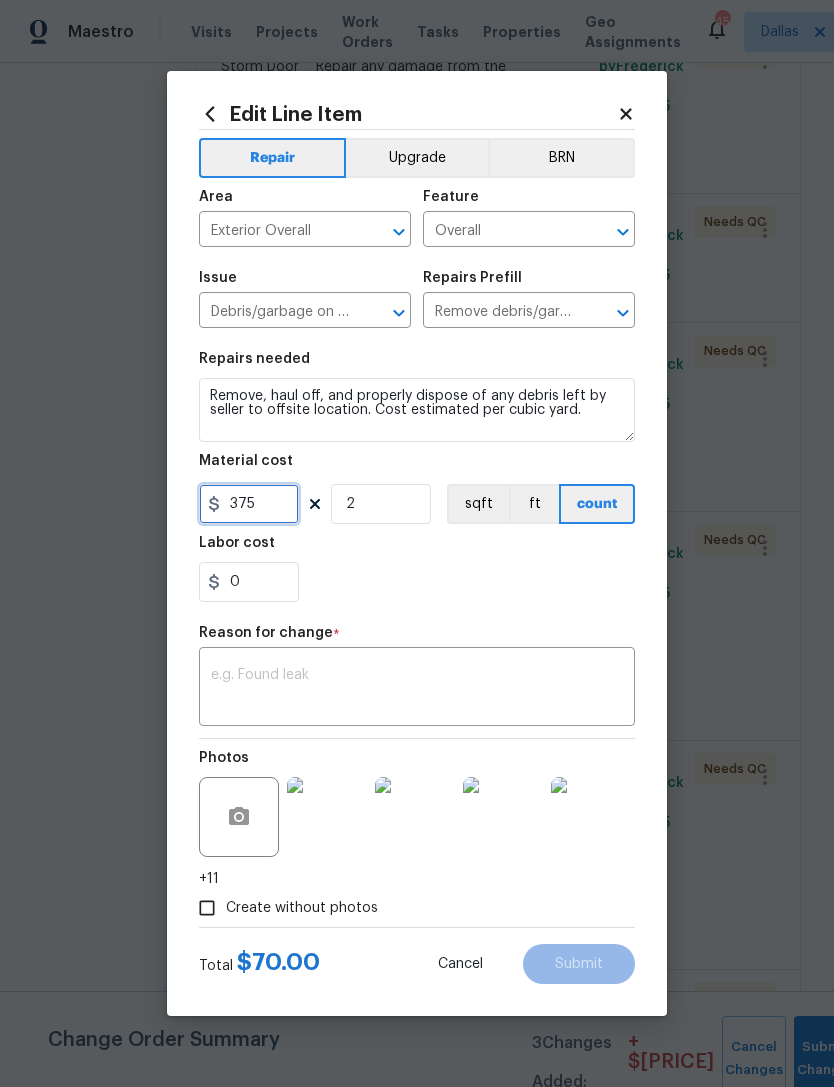 type on "375" 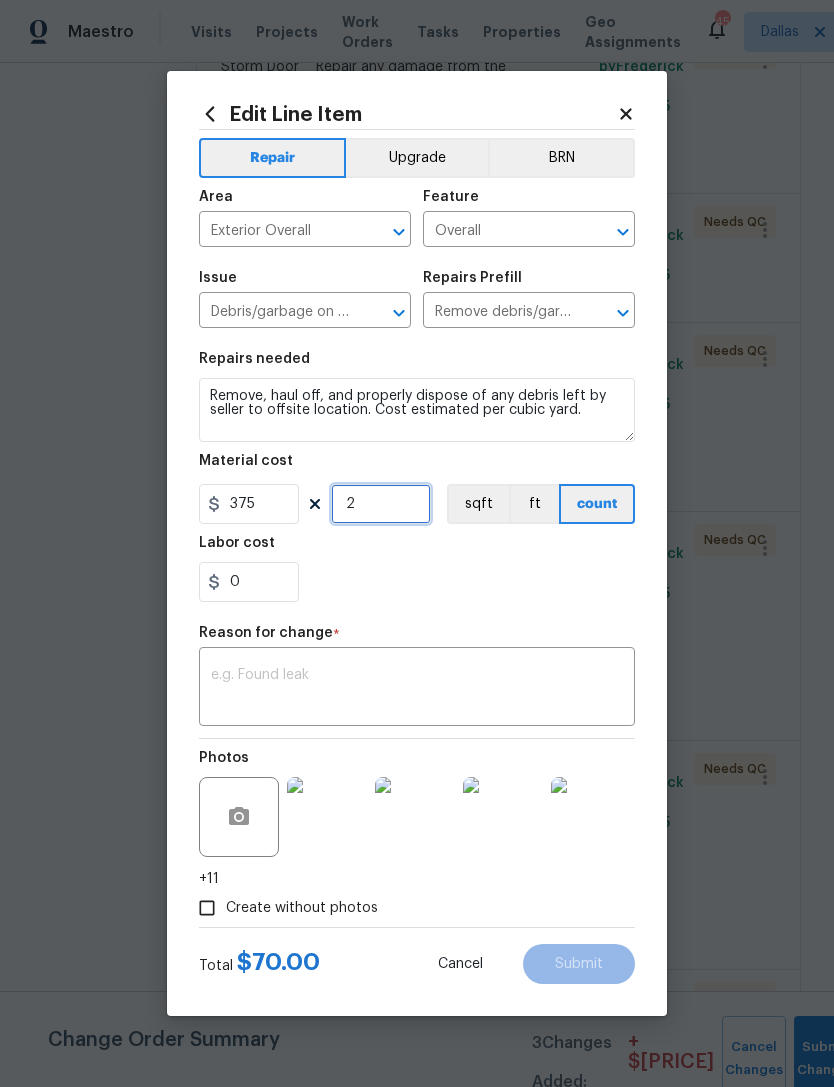 click on "2" at bounding box center (381, 504) 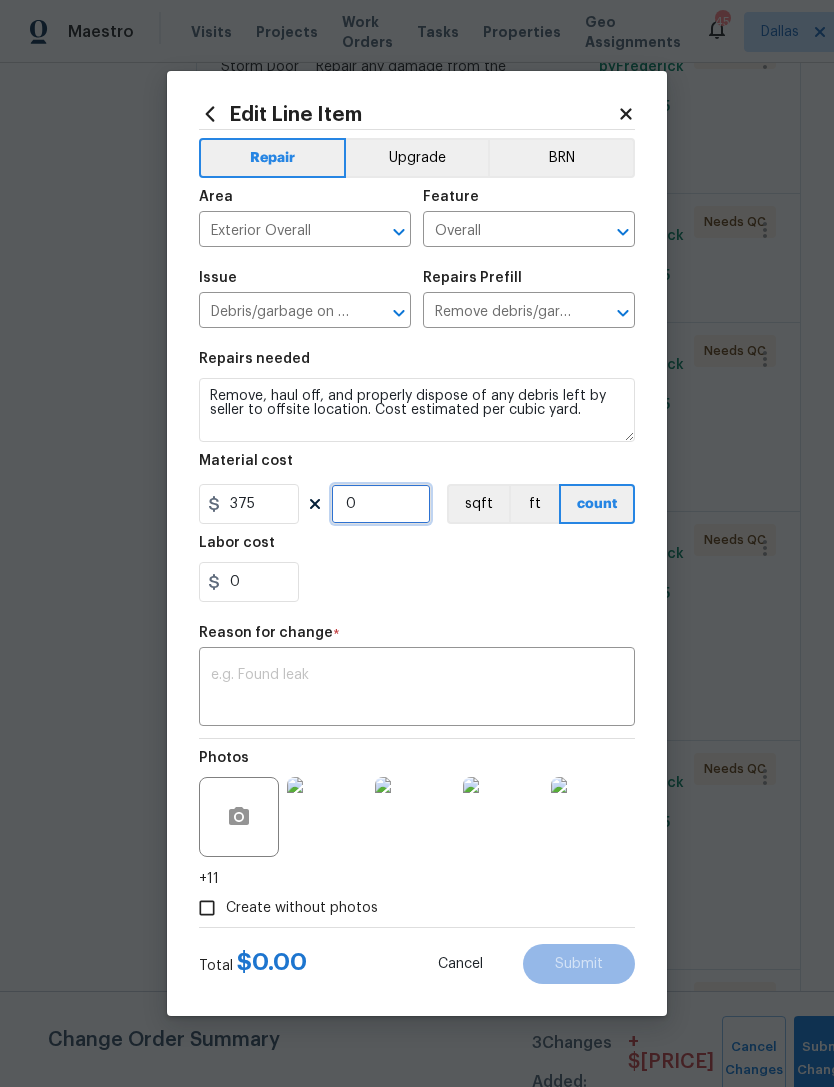 type on "1" 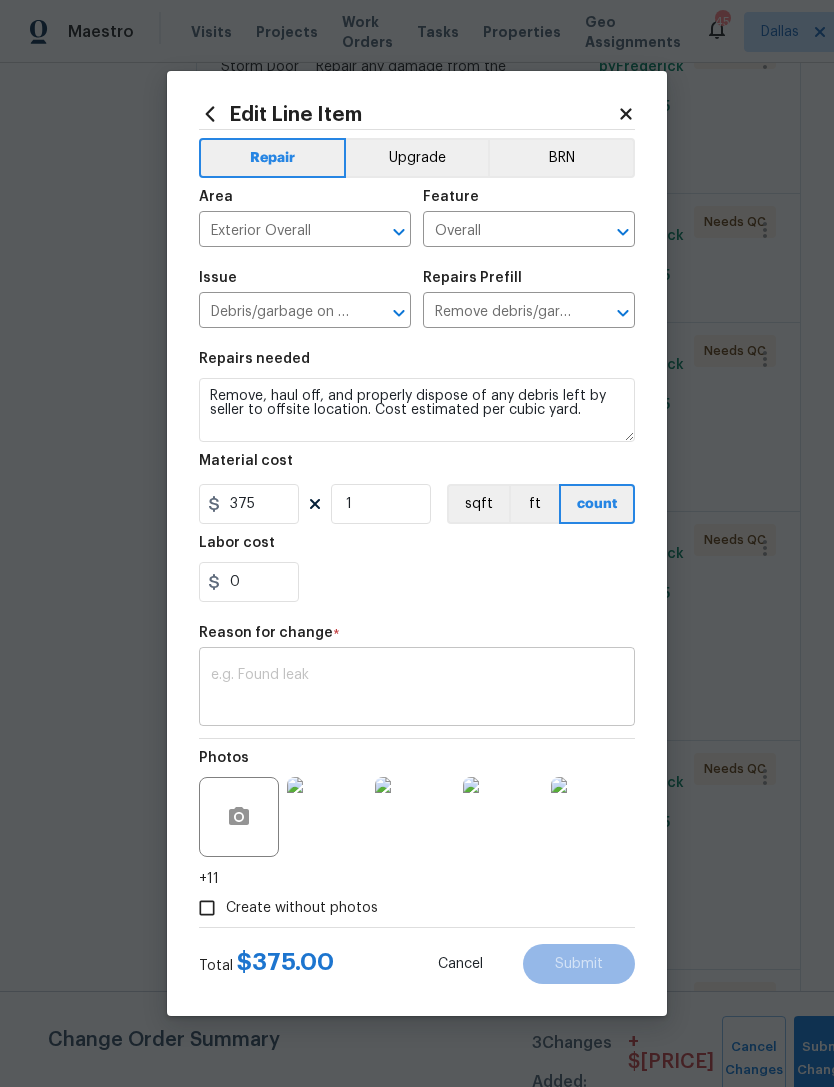 click at bounding box center [417, 689] 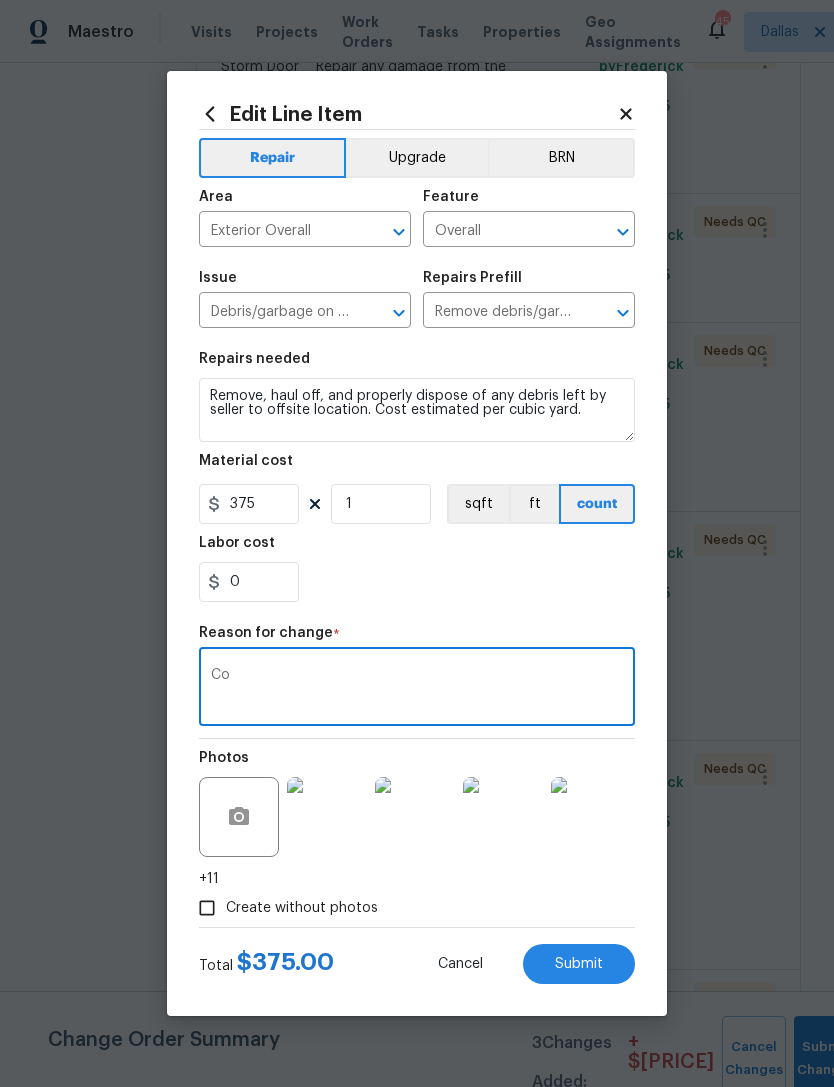 type on "Co" 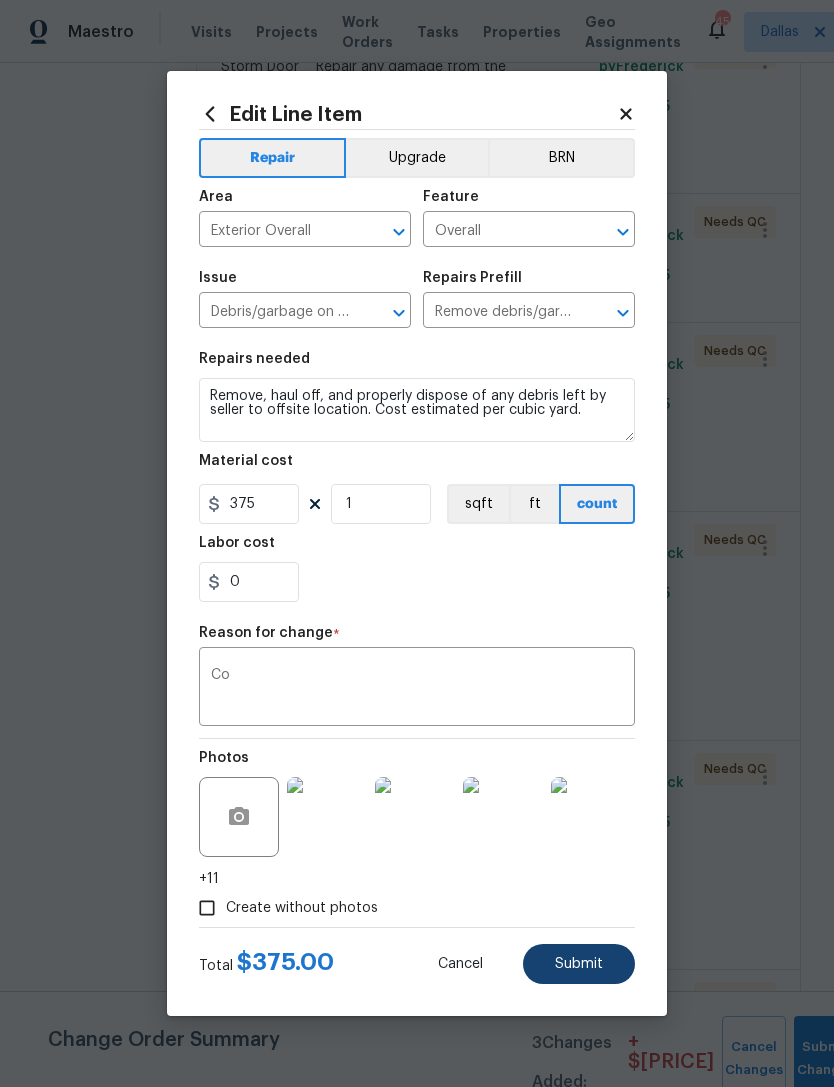click on "Submit" at bounding box center (579, 964) 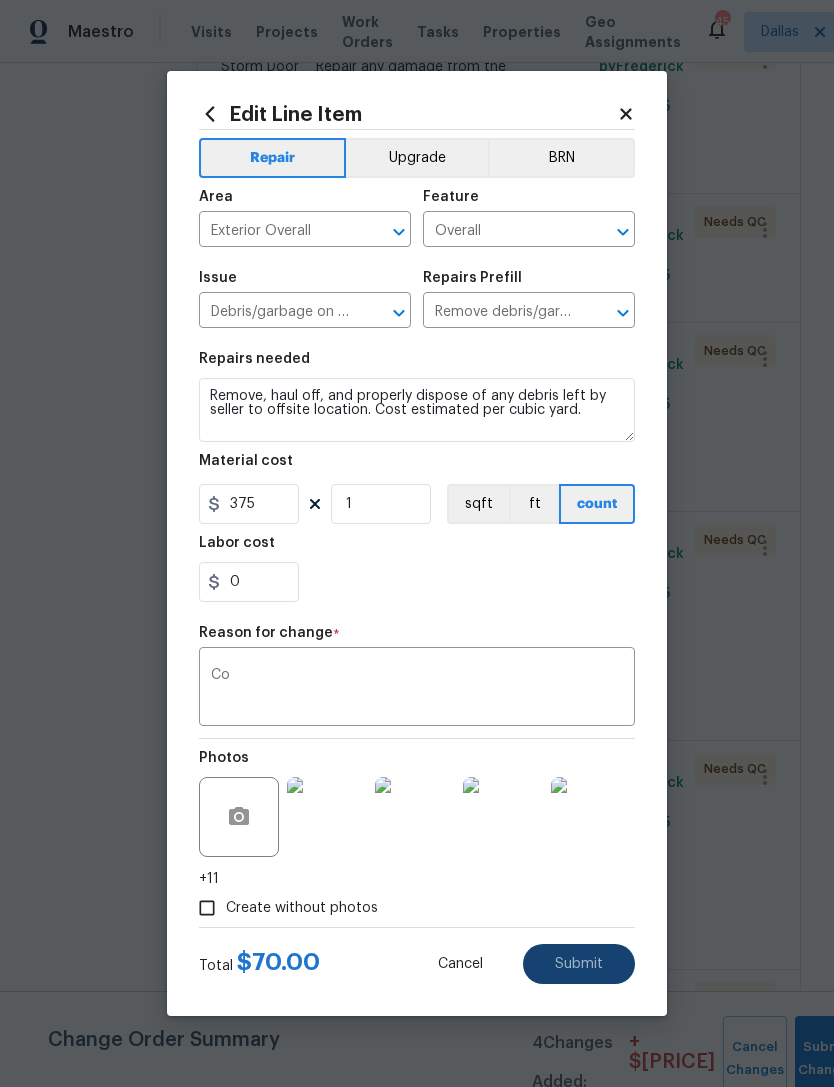 type on "35" 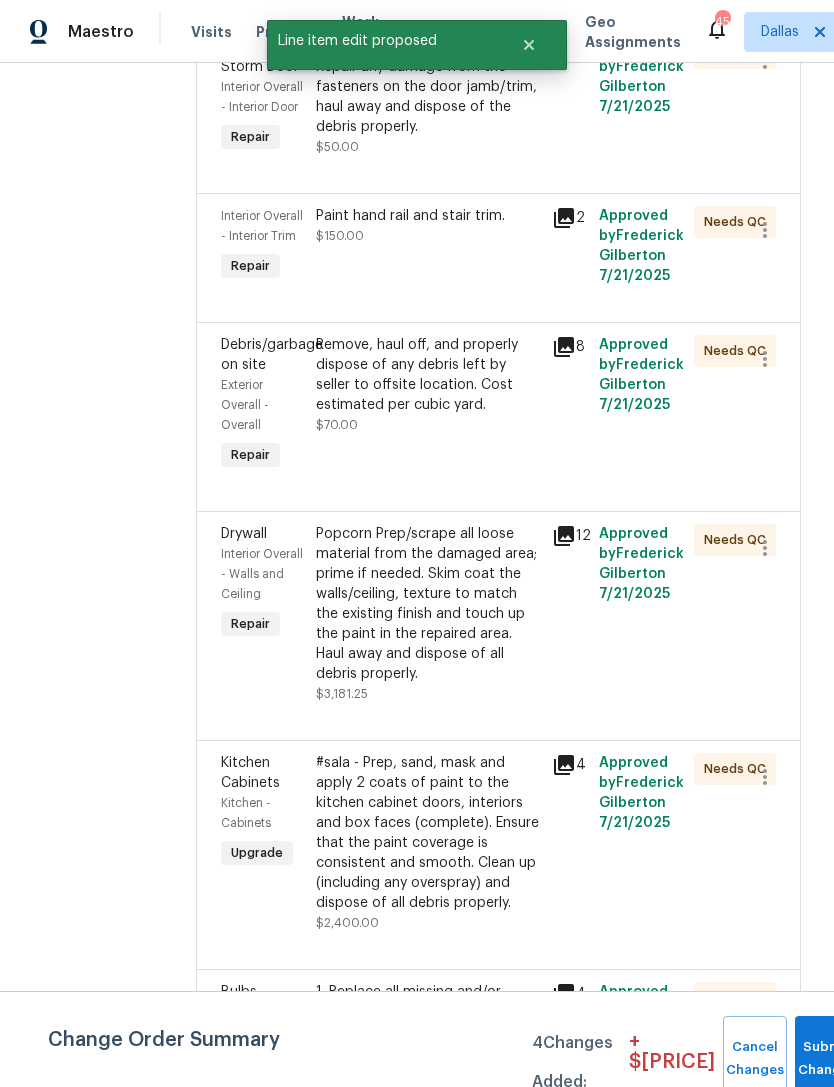 scroll, scrollTop: 0, scrollLeft: 0, axis: both 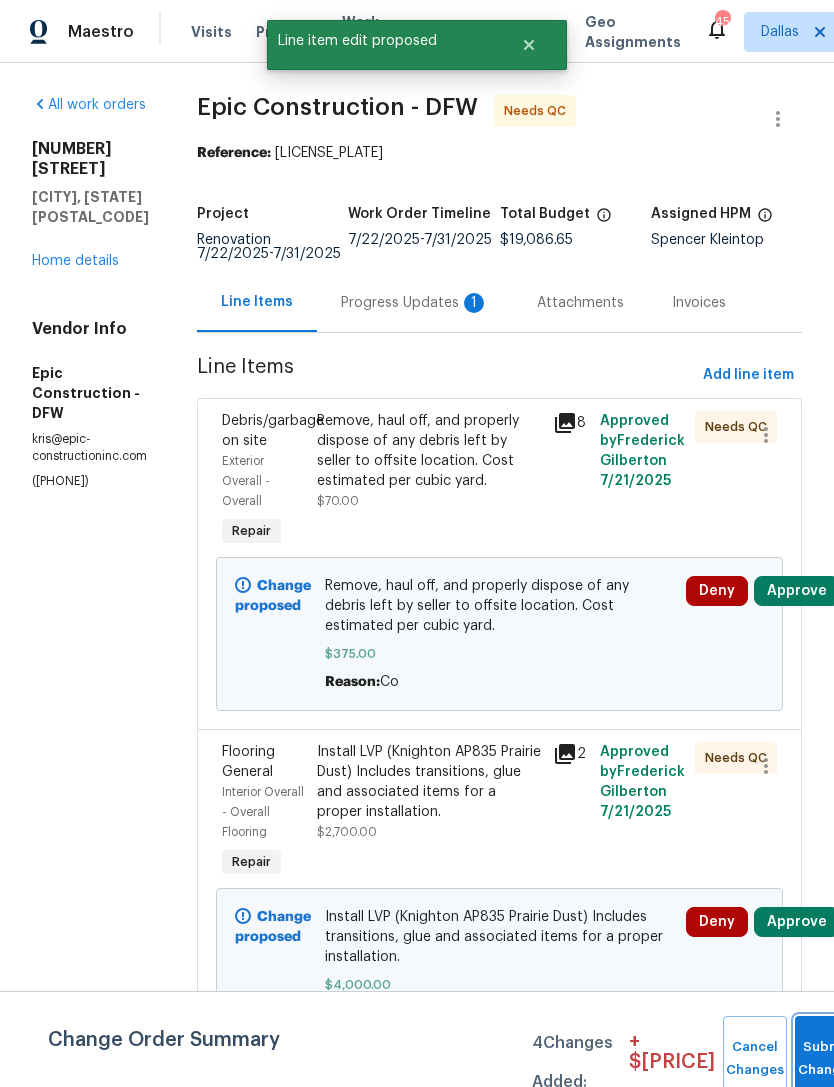 click on "Submit Changes" at bounding box center (827, 1059) 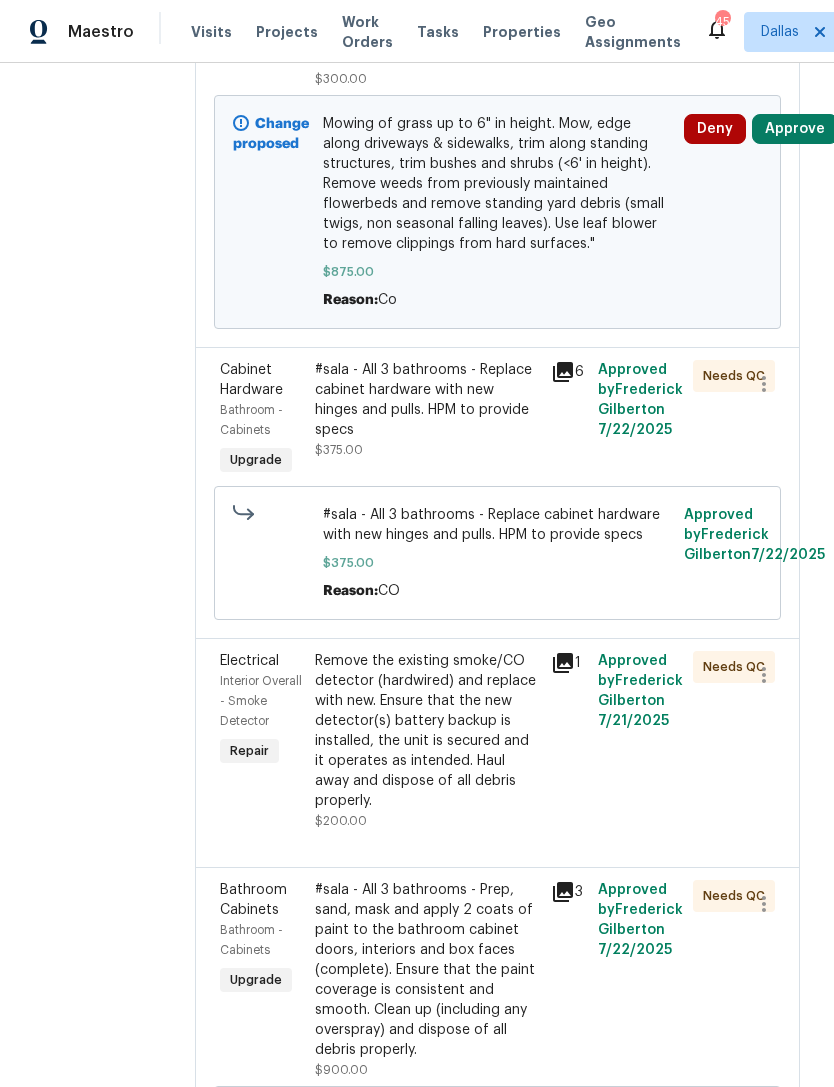 scroll, scrollTop: 1595, scrollLeft: 1, axis: both 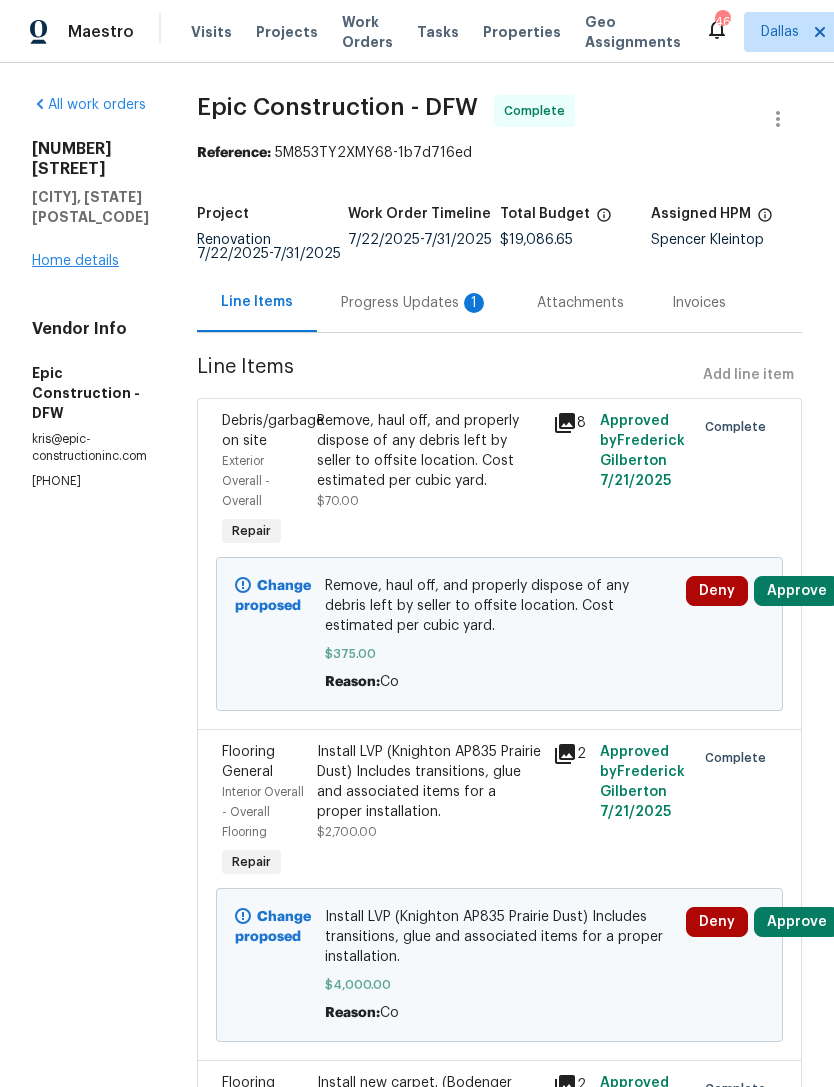 click on "Home details" at bounding box center (75, 261) 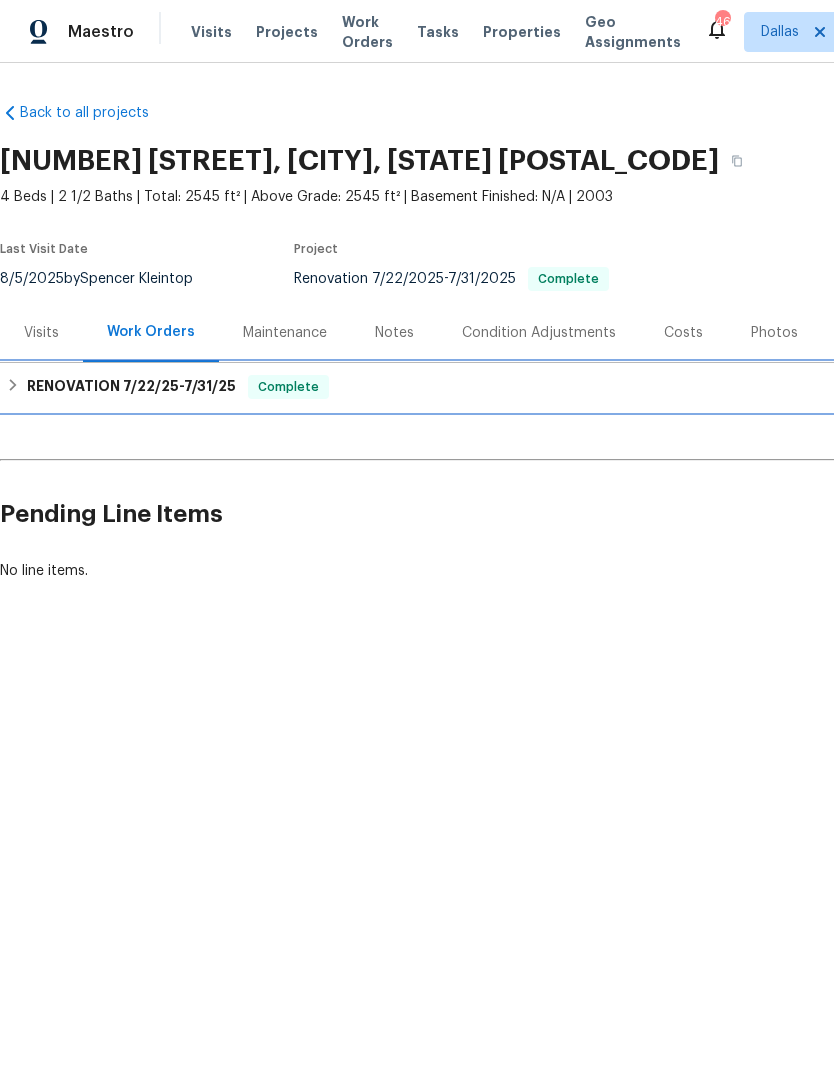 click on "RENOVATION   7/22/25  -  7/31/25" at bounding box center [131, 387] 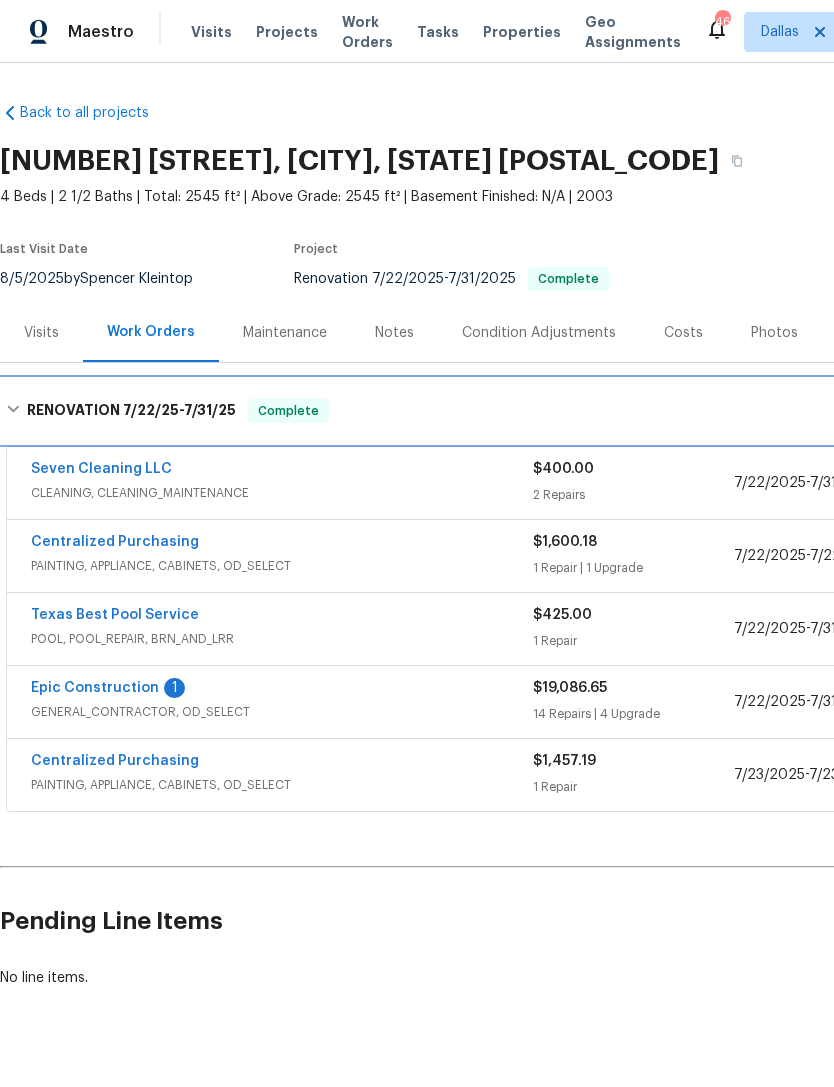 scroll, scrollTop: 0, scrollLeft: 0, axis: both 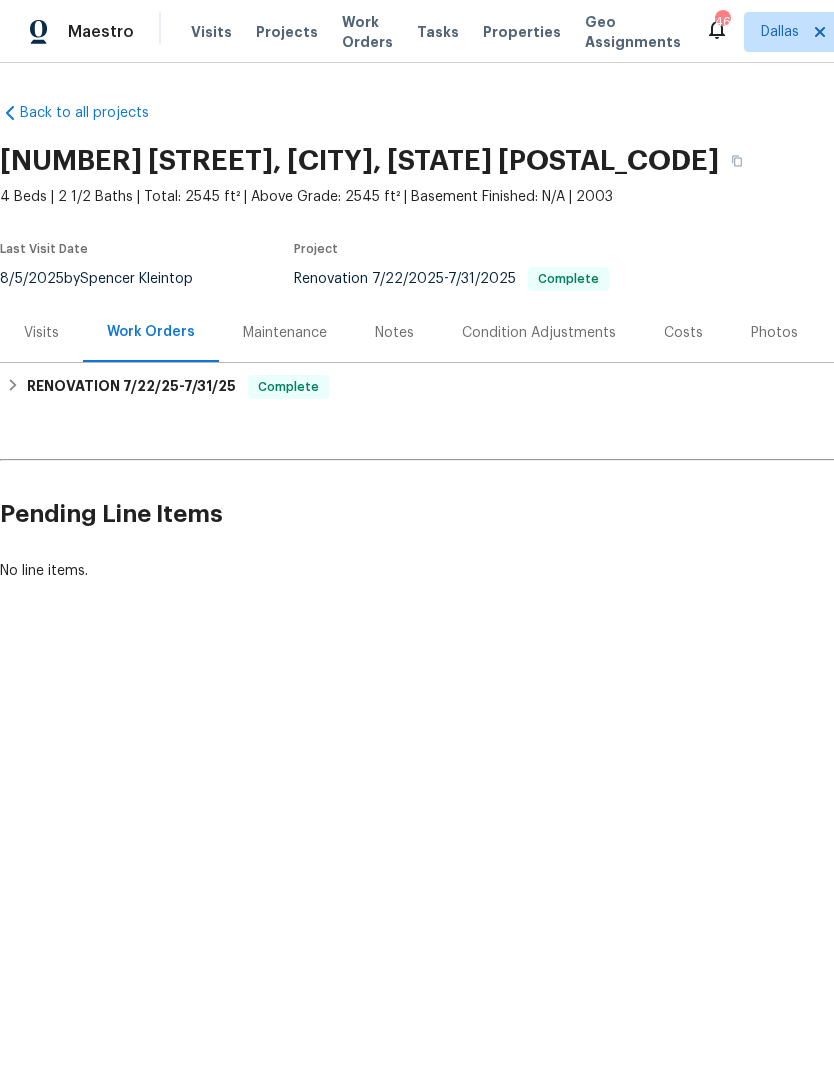 click on "Maestro Visits Projects Work Orders Tasks Properties Geo Assignments 46 Dallas Spencer Kleintop Back to all projects 5200 New Castleton Ct, Fort Worth, TX 76135 4 Beds | 2 1/2 Baths | Total: 2545 ft² | Above Grade: 2545 ft² | Basement Finished: N/A | 2003 Seen today Actions Last Visit Date 8/5/2025  by  Spencer Kleintop   Project Renovation   7/22/2025  -  7/31/2025 Complete Visits Work Orders Maintenance Notes Condition Adjustments Costs Photos Floor Plans Cases RENOVATION   7/22/25  -  7/31/25 Complete Seven Cleaning LLC CLEANING, CLEANING_MAINTENANCE $400.00 2 Repairs 7/22/2025  -  7/31/2025 Complete Centralized Purchasing PAINTING, APPLIANCE, CABINETS, OD_SELECT $1,600.18 1 Repair | 1 Upgrade 7/22/2025  -  7/22/2025 Complete Texas Best Pool Service POOL, POOL_REPAIR, BRN_AND_LRR $425.00 1 Repair 7/22/2025  -  7/31/2025 Complete Epic Construction 1 GENERAL_CONTRACTOR, OD_SELECT $19,086.65 14 Repairs | 4 Upgrade 7/22/2025  -  7/31/2025 Complete Centralized Purchasing $1,457.19 1 Repair 7/23/2025  -" at bounding box center [417, 358] 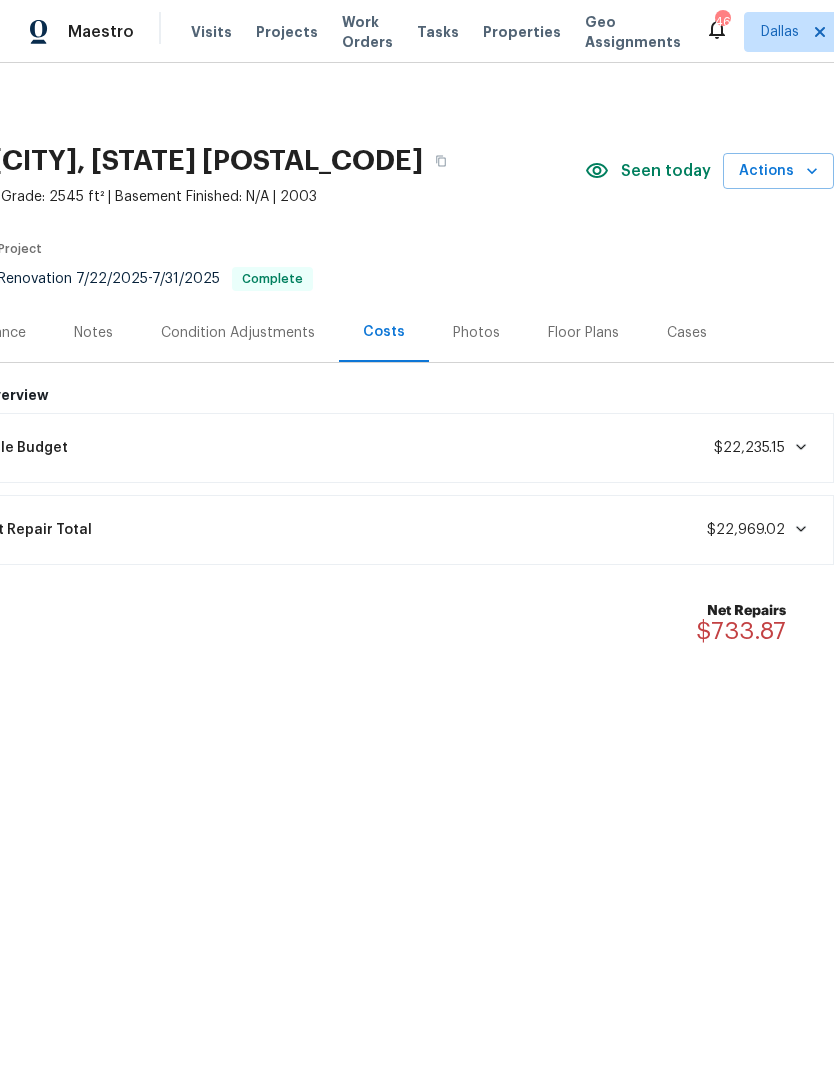 scroll, scrollTop: 0, scrollLeft: 296, axis: horizontal 